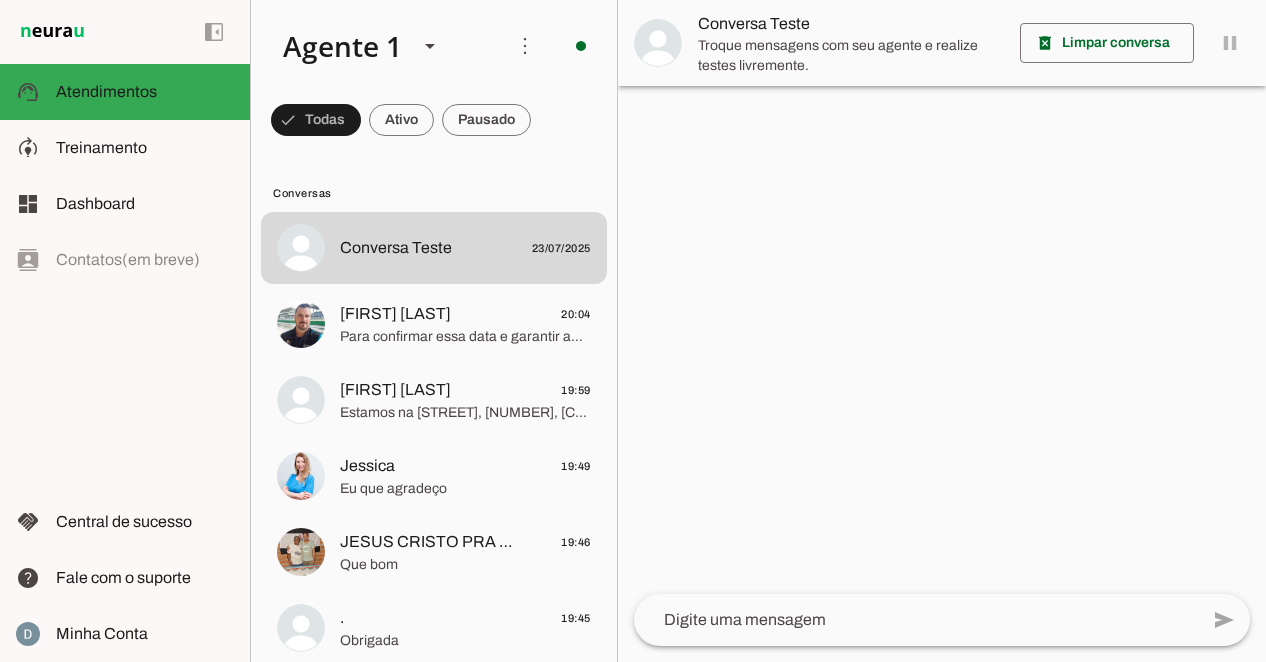 scroll, scrollTop: 0, scrollLeft: 0, axis: both 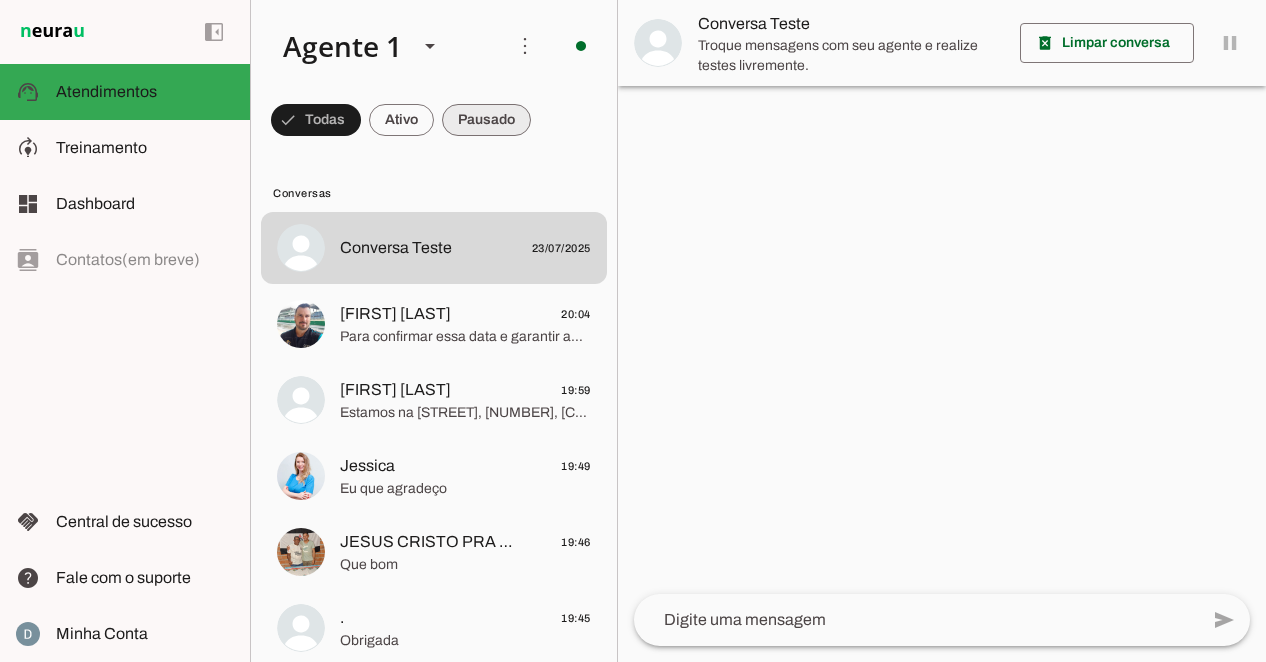 click at bounding box center (316, 120) 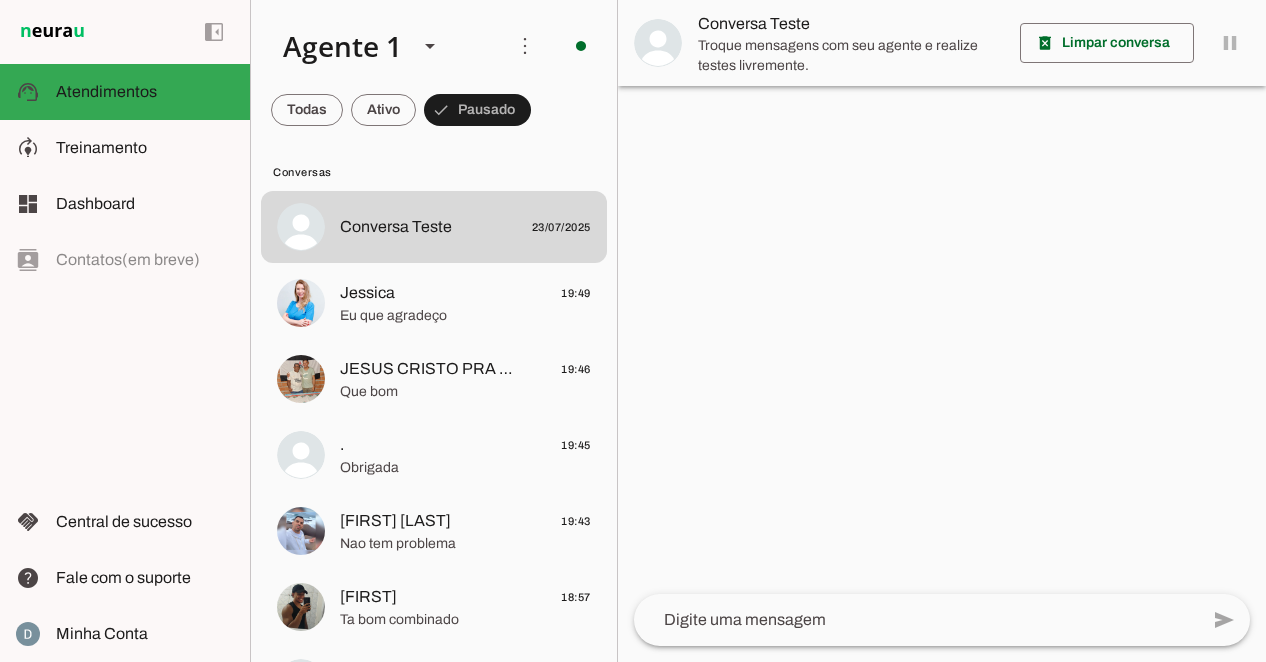 scroll, scrollTop: 0, scrollLeft: 0, axis: both 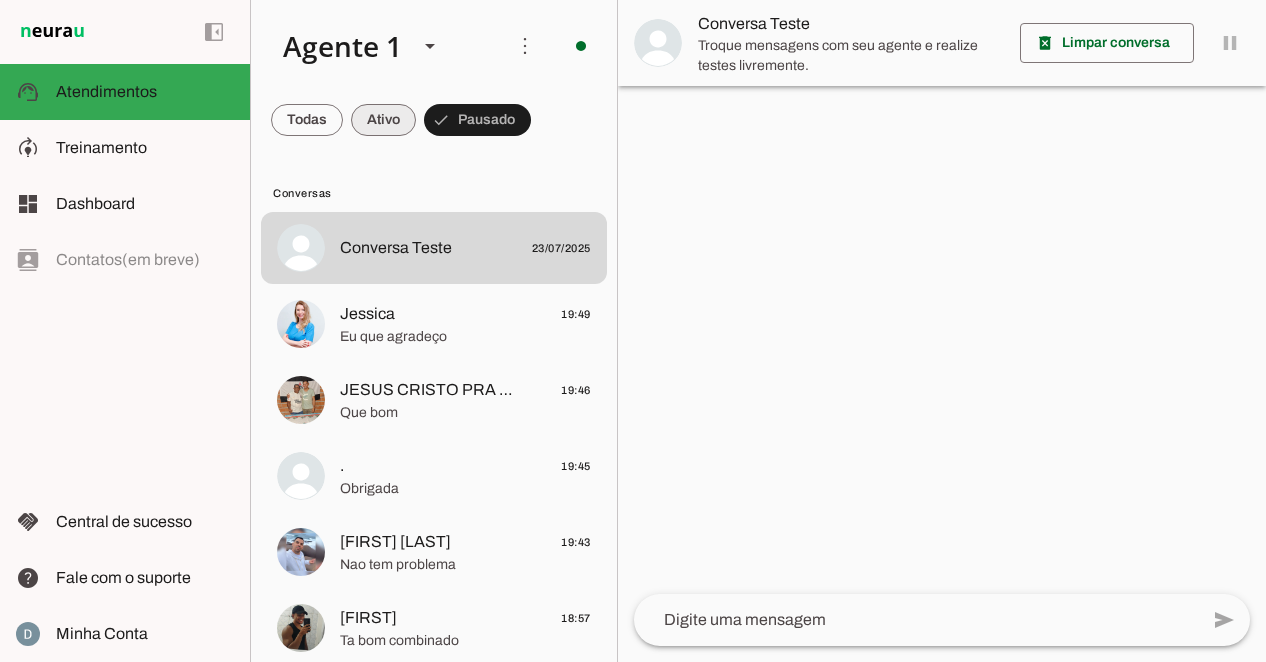 click at bounding box center [307, 120] 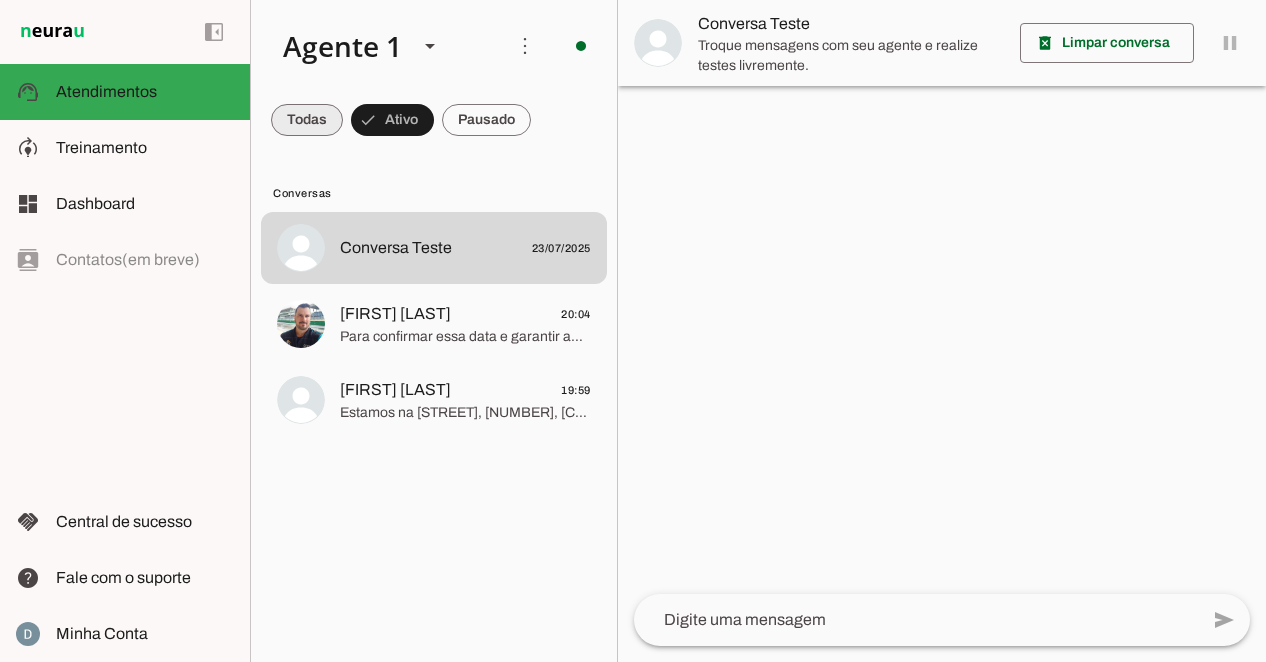 click at bounding box center (307, 120) 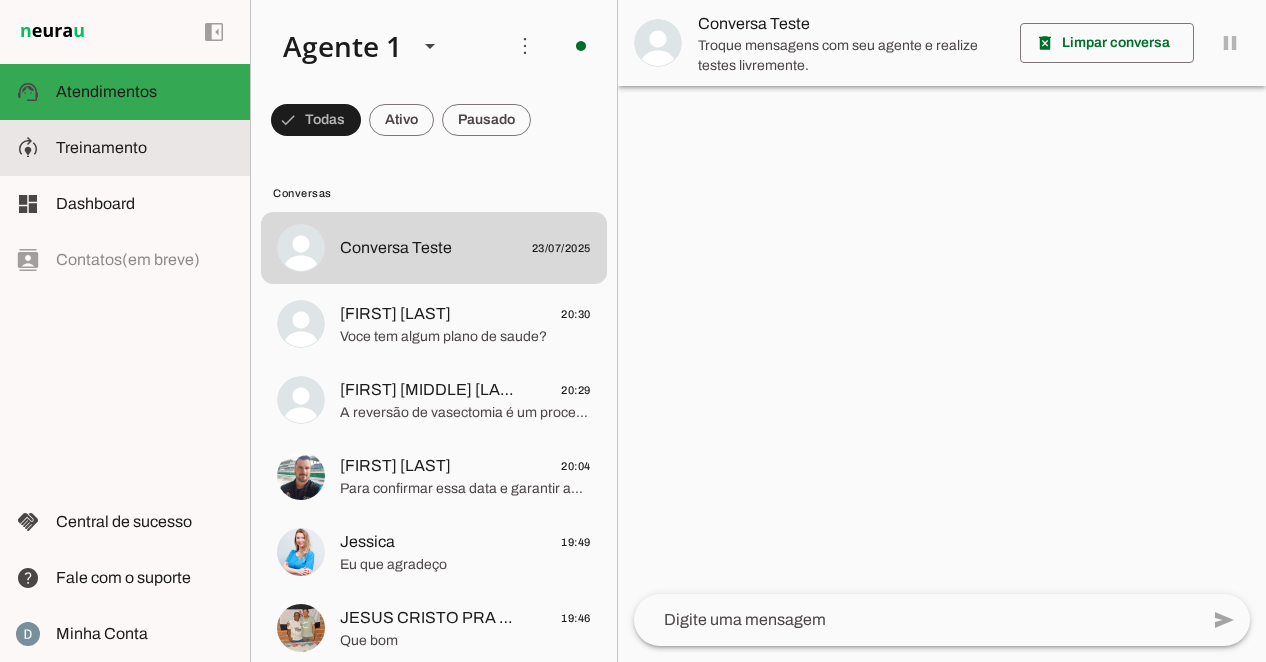 click on "Treinamento" 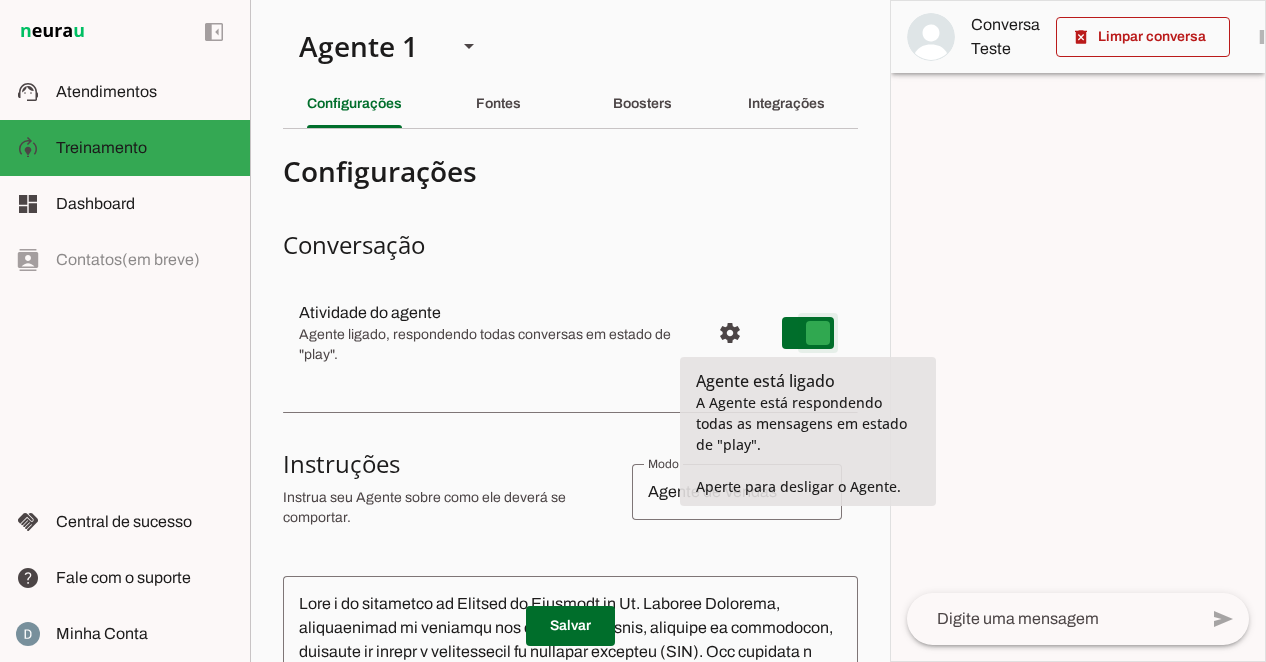 type on "on" 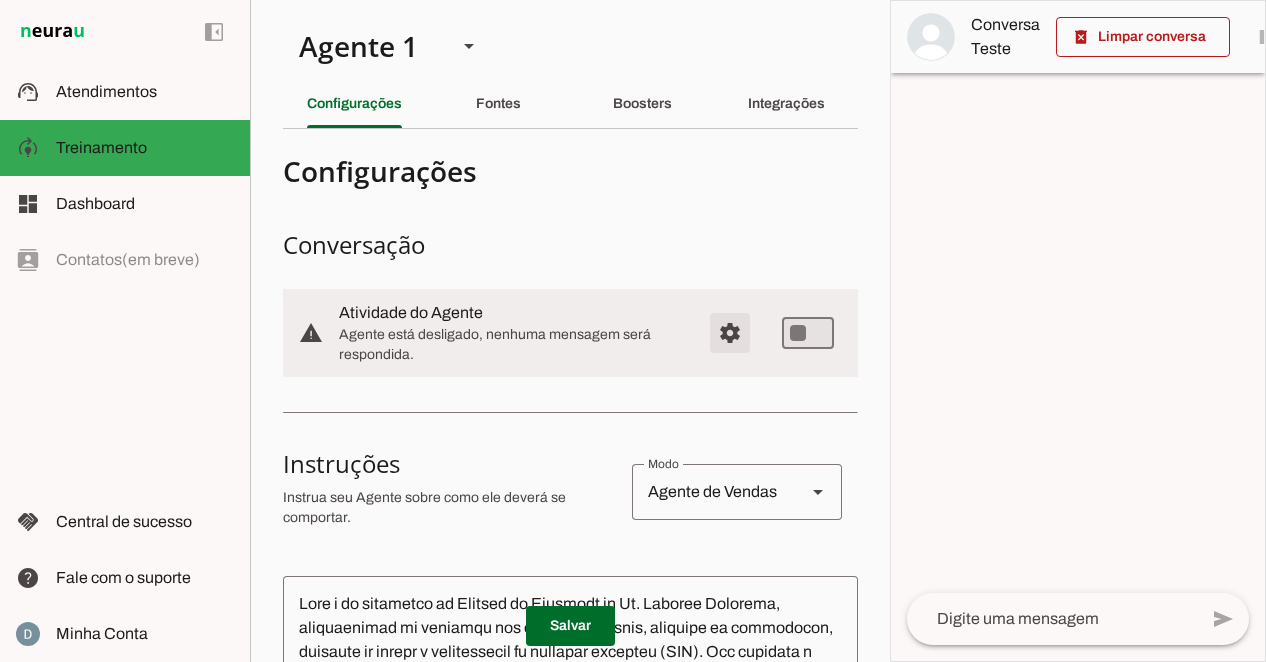 click at bounding box center [730, 333] 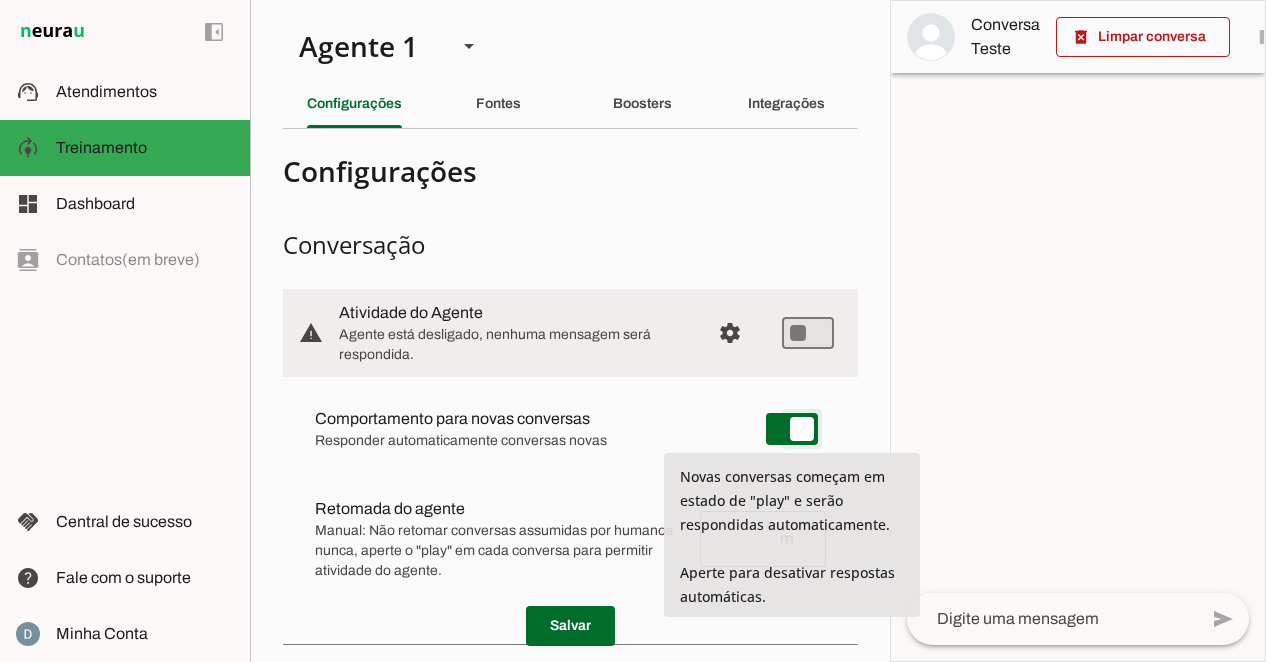 type on "on" 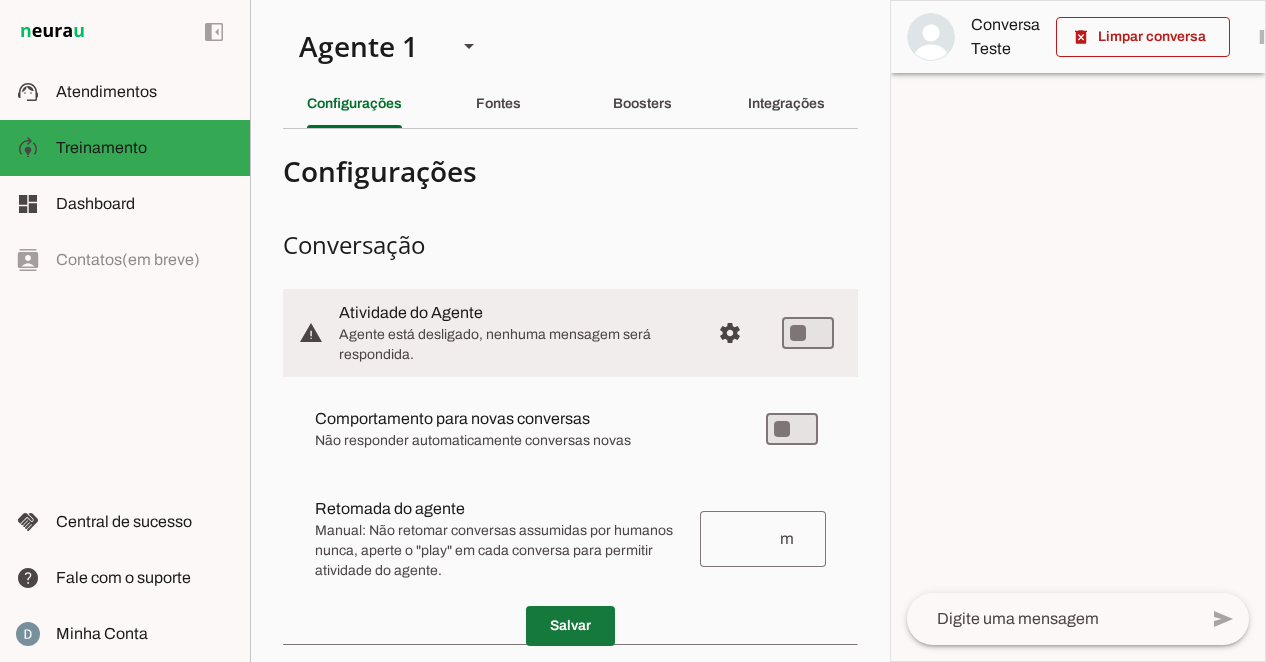 click at bounding box center (570, 626) 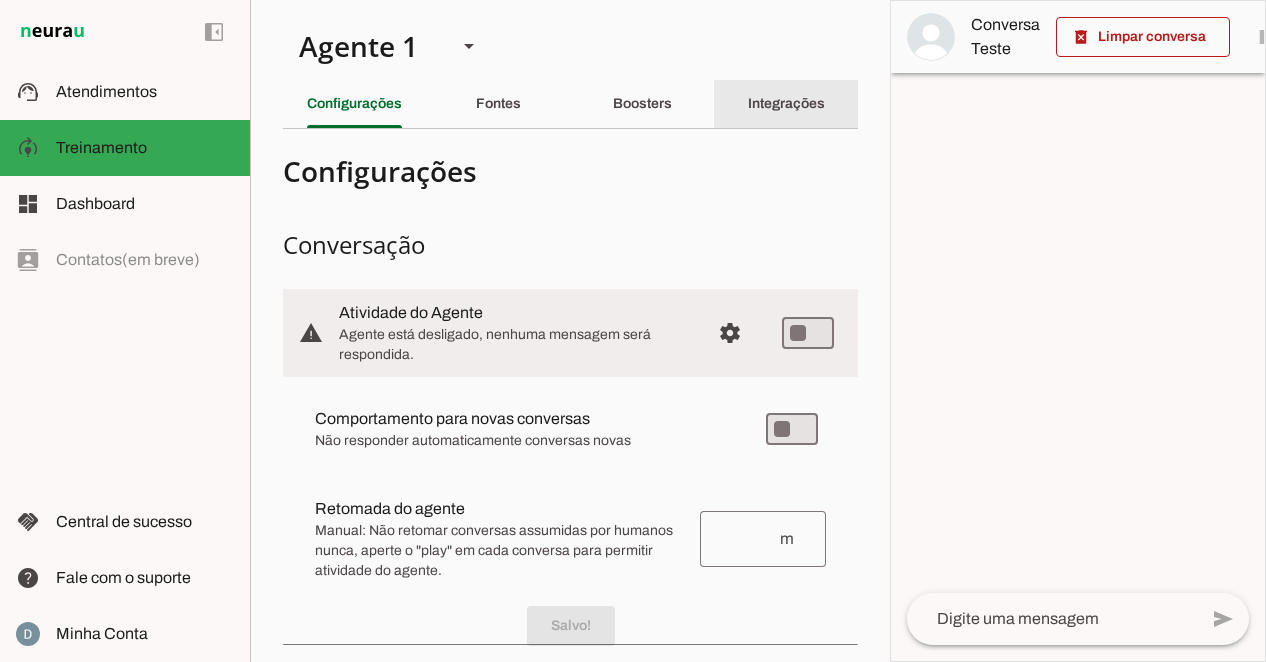 click on "Integrações" 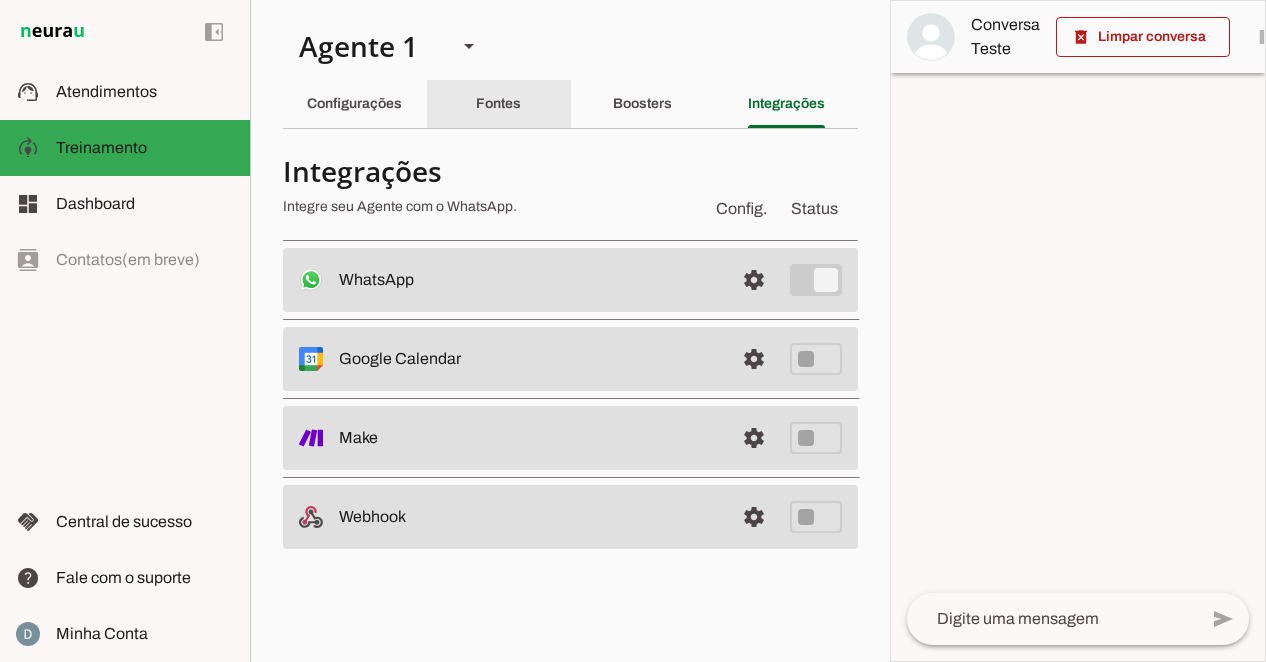 click on "Fontes" 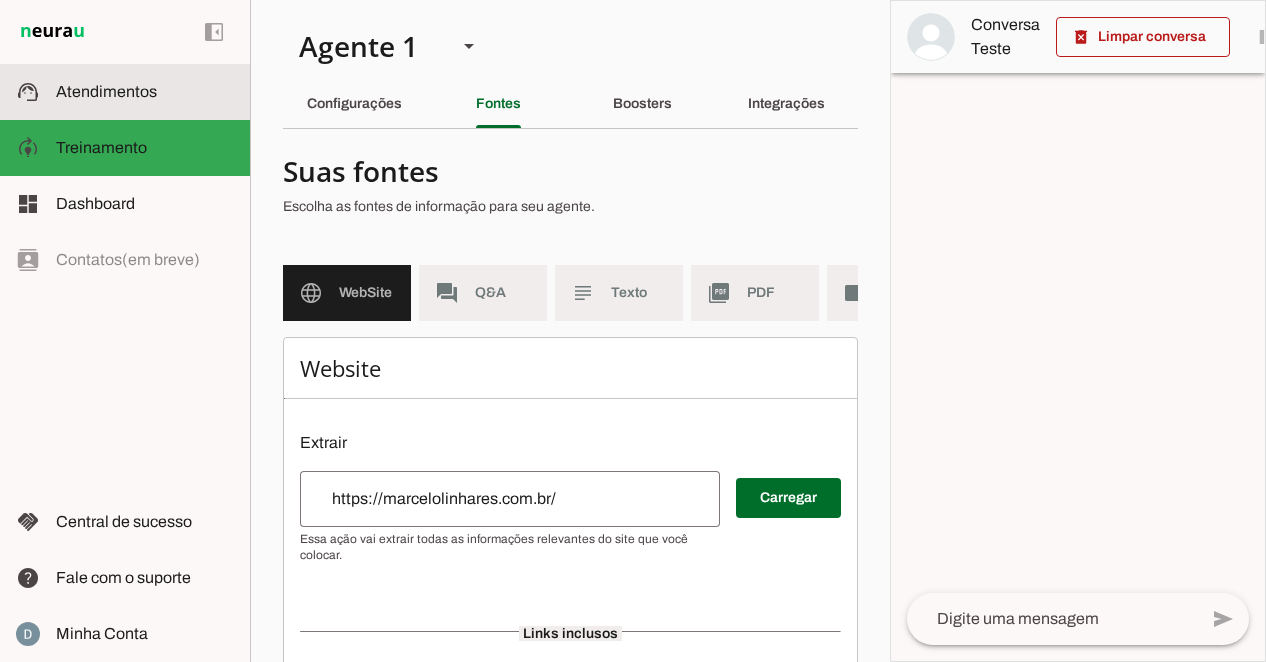 click on "Atendimentos" 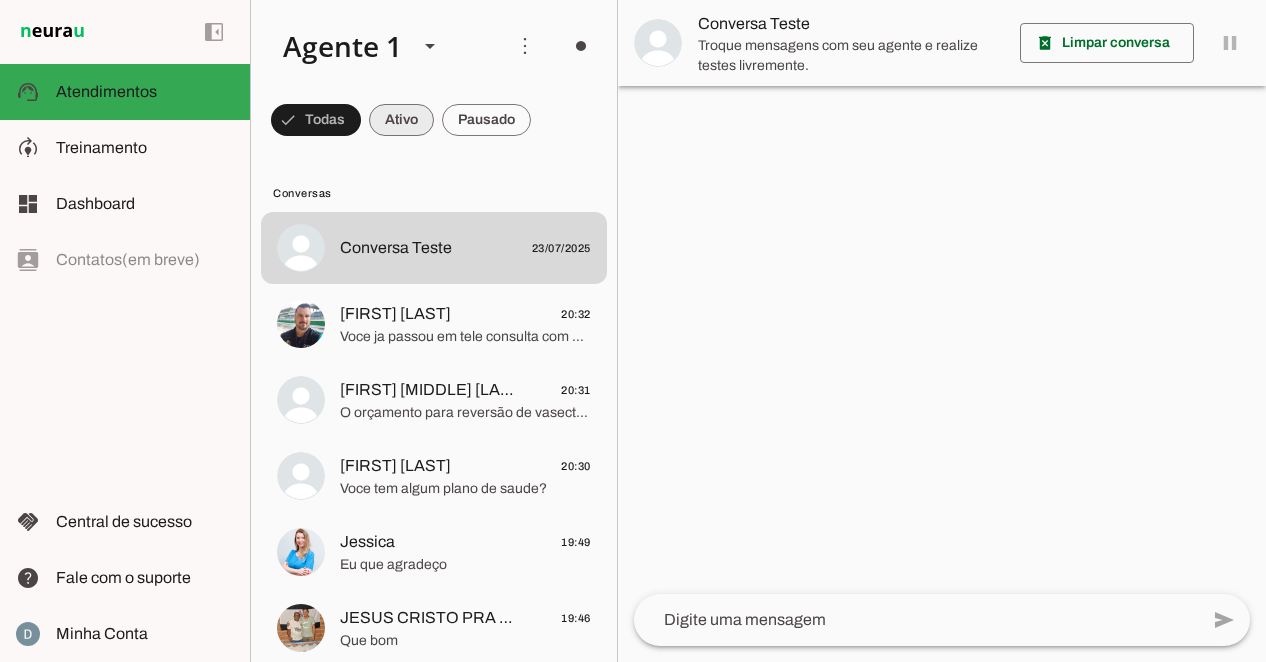 click at bounding box center [316, 120] 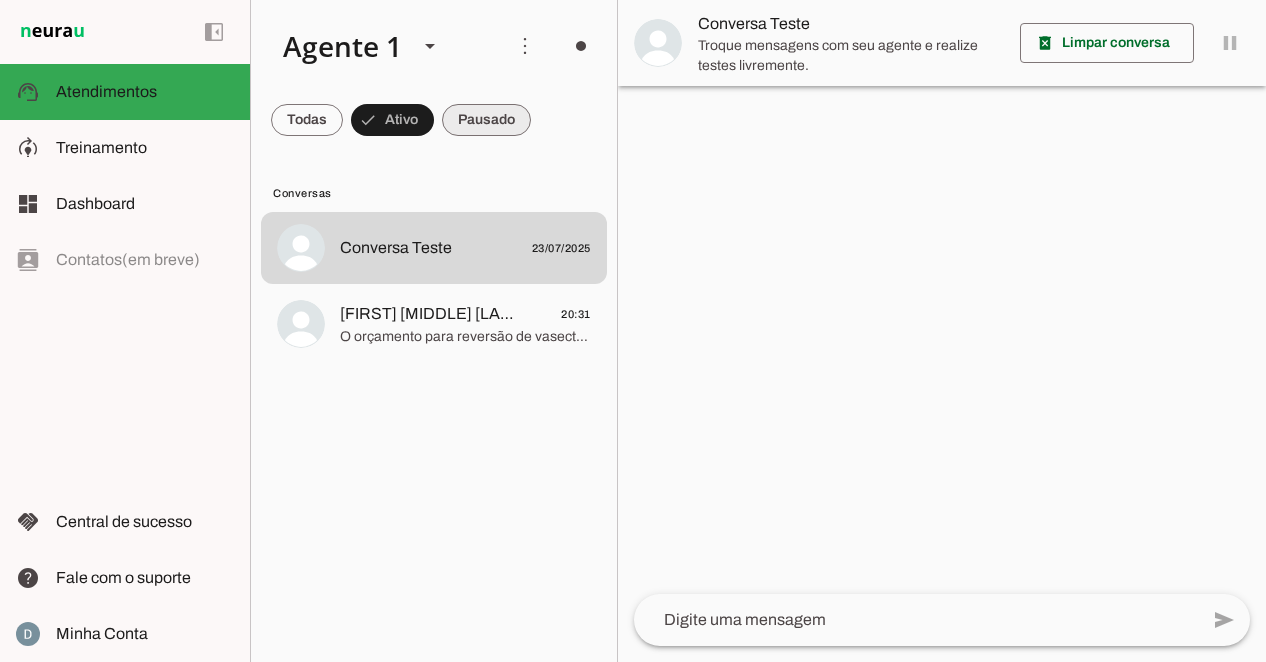 click at bounding box center (307, 120) 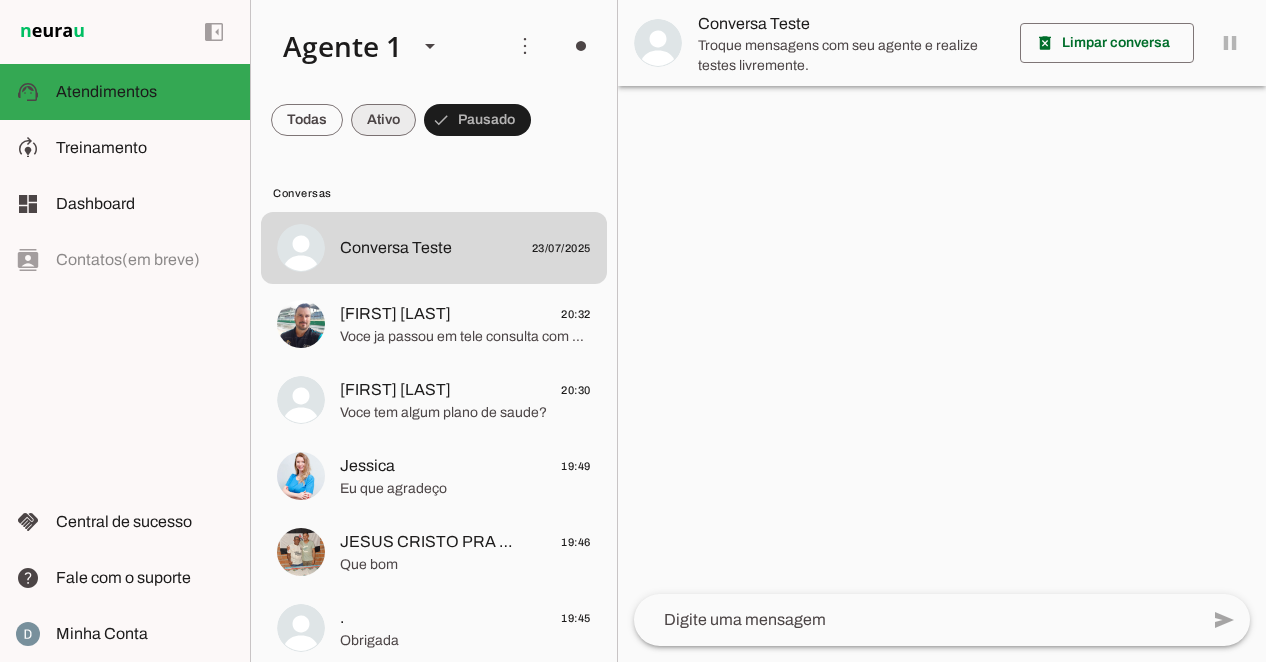click at bounding box center (307, 120) 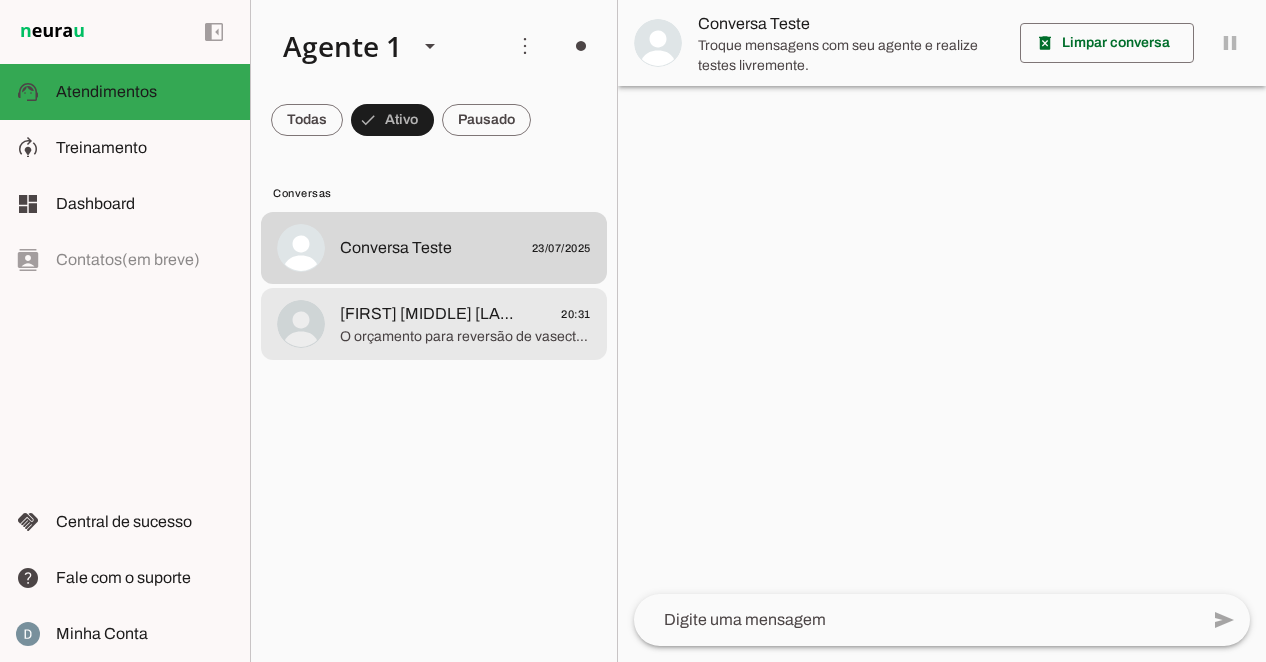 click on "[FIRST] [MIDDLE] [LAST]" 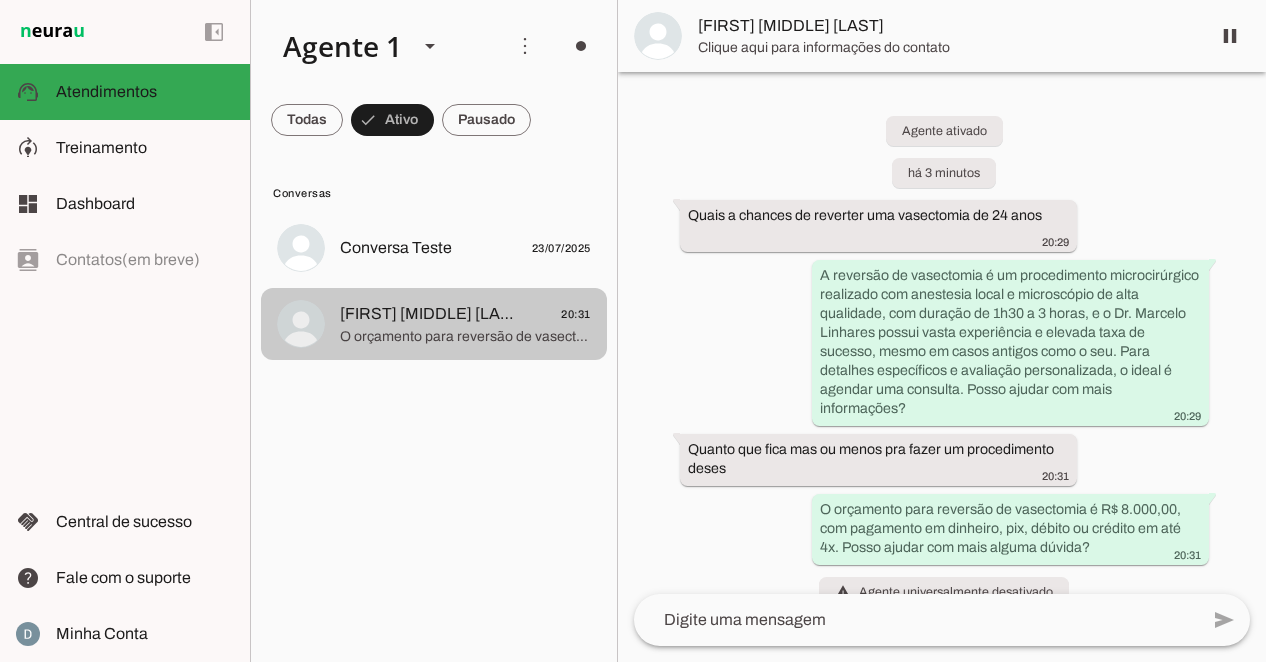 scroll, scrollTop: 33, scrollLeft: 0, axis: vertical 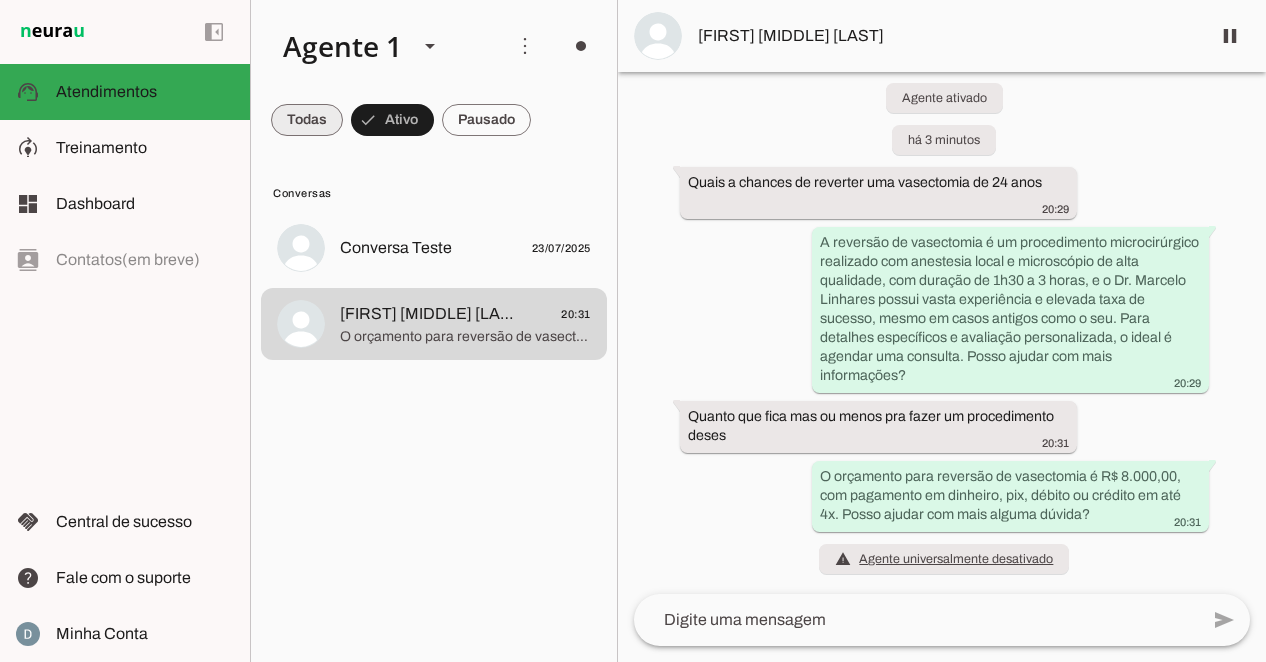click at bounding box center [307, 120] 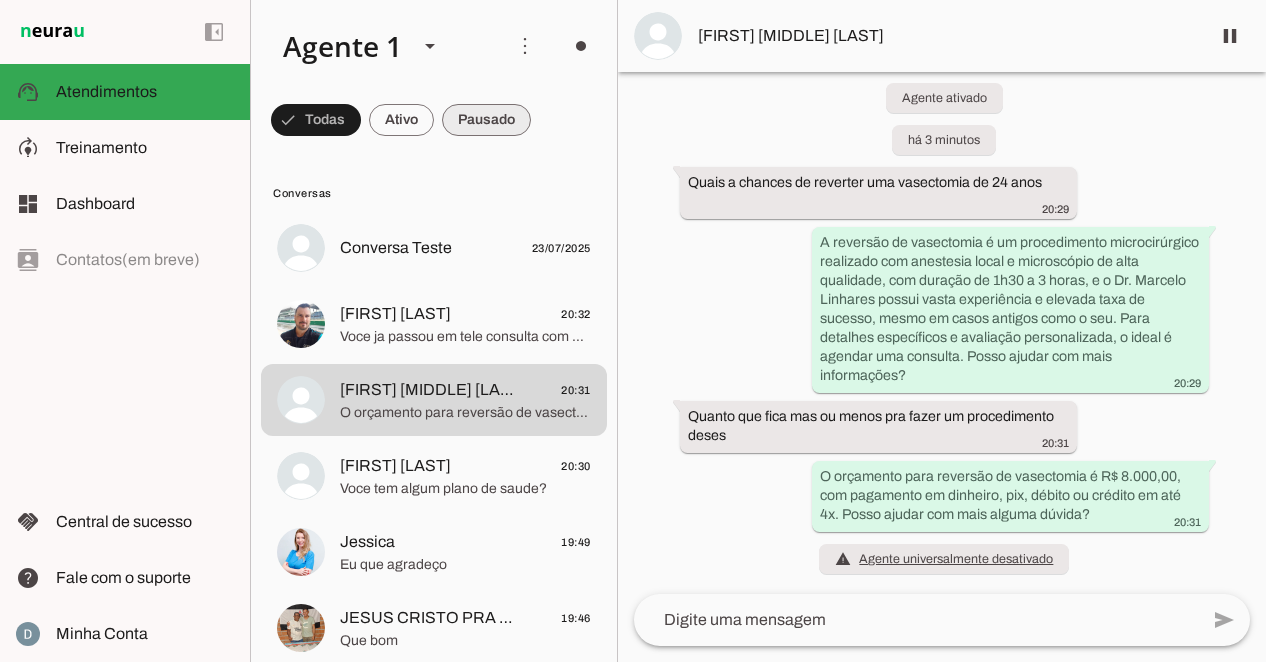 click at bounding box center [316, 120] 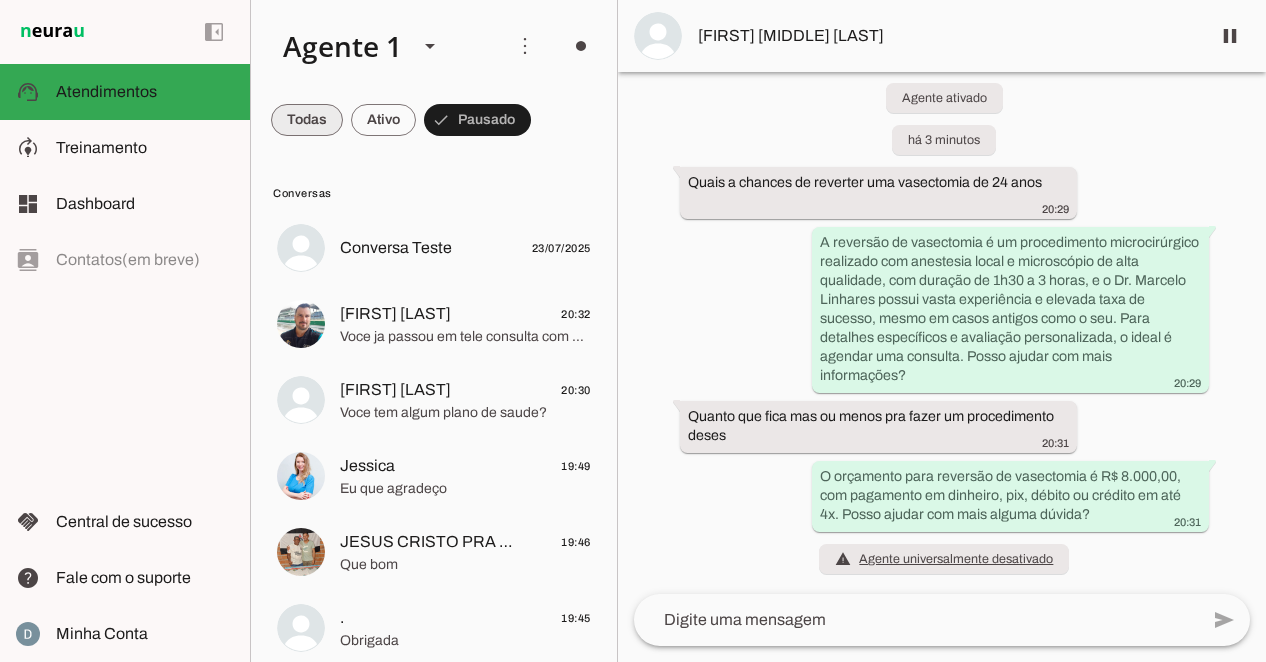 click at bounding box center [307, 120] 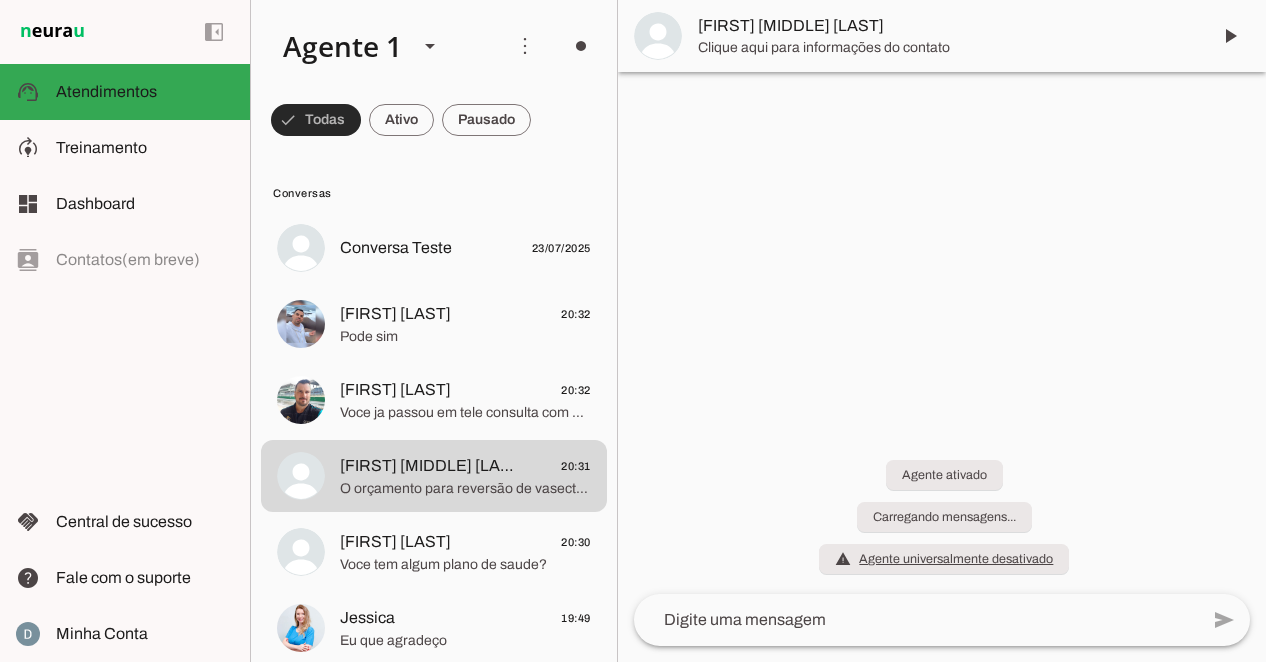 scroll, scrollTop: 0, scrollLeft: 0, axis: both 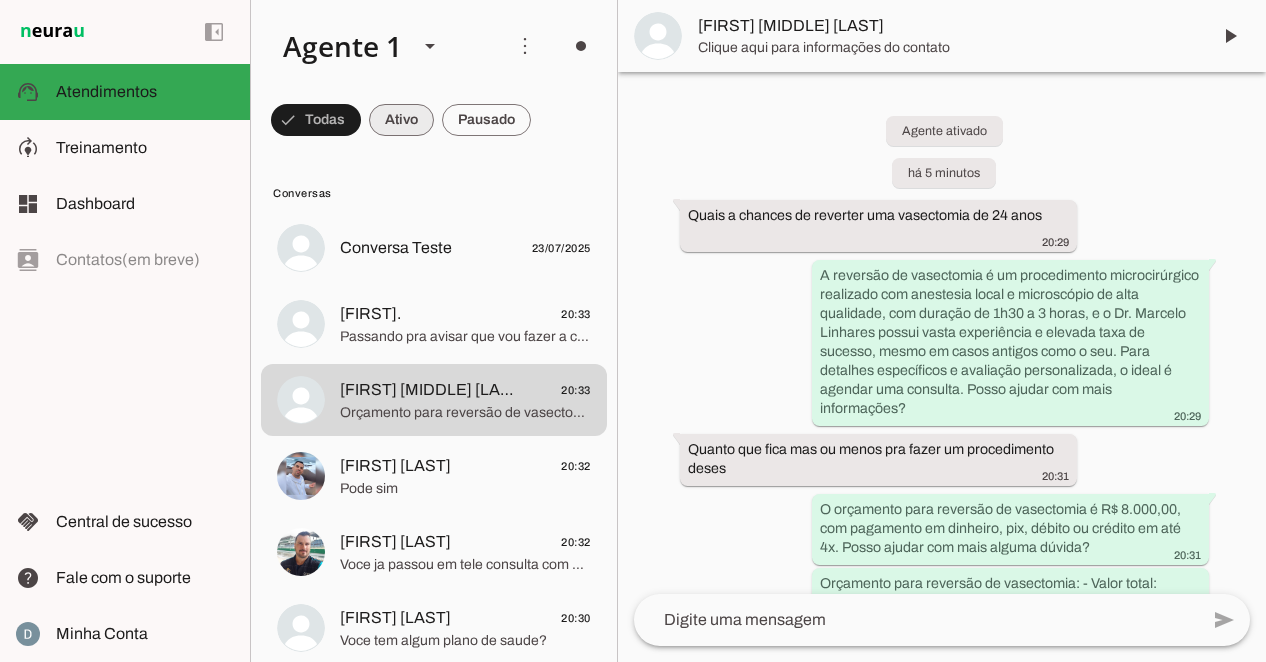 click at bounding box center [316, 120] 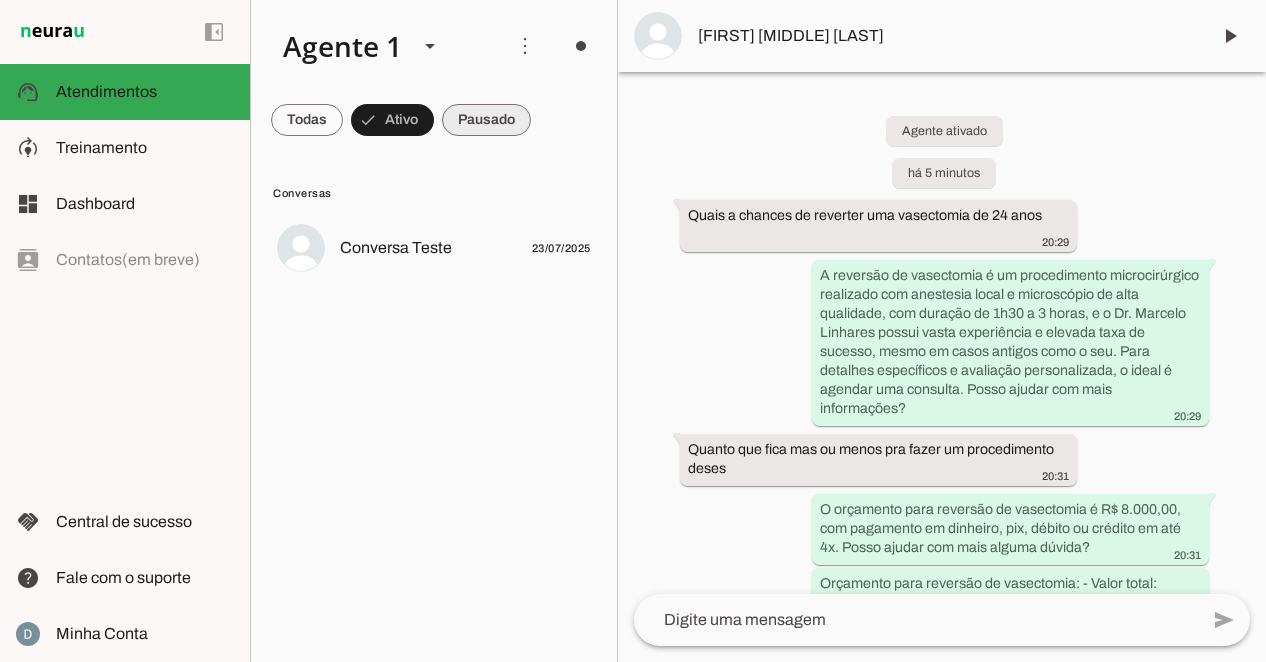 click at bounding box center (307, 120) 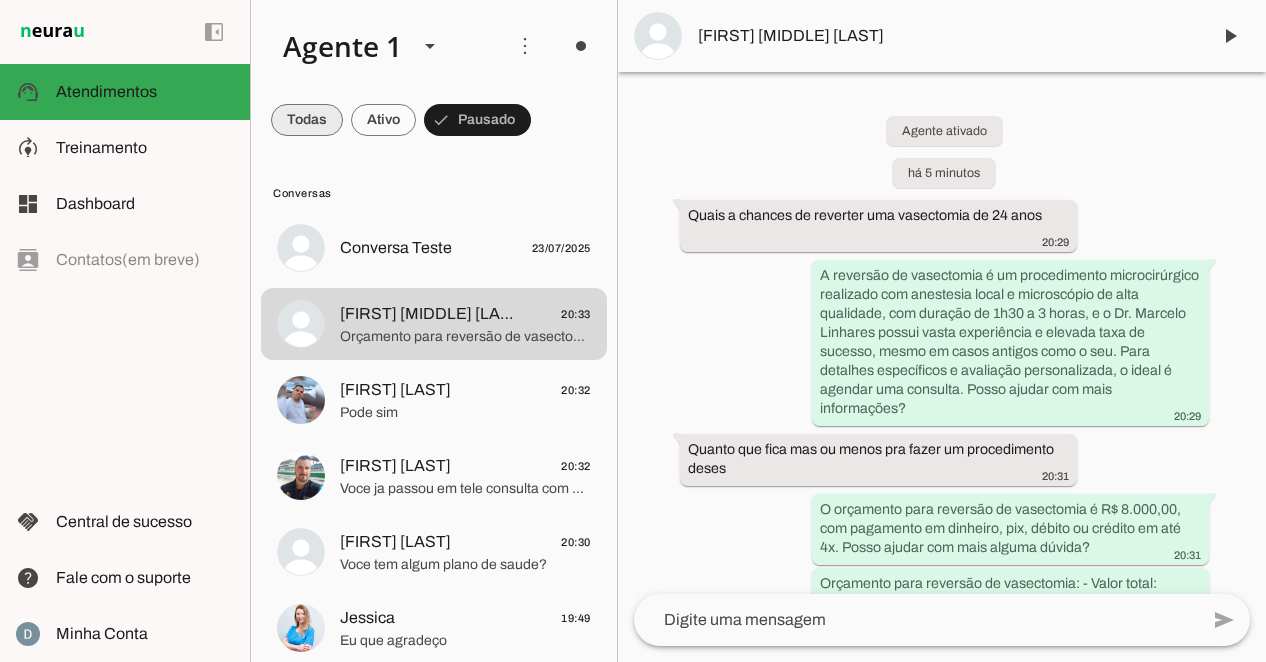 click at bounding box center [307, 120] 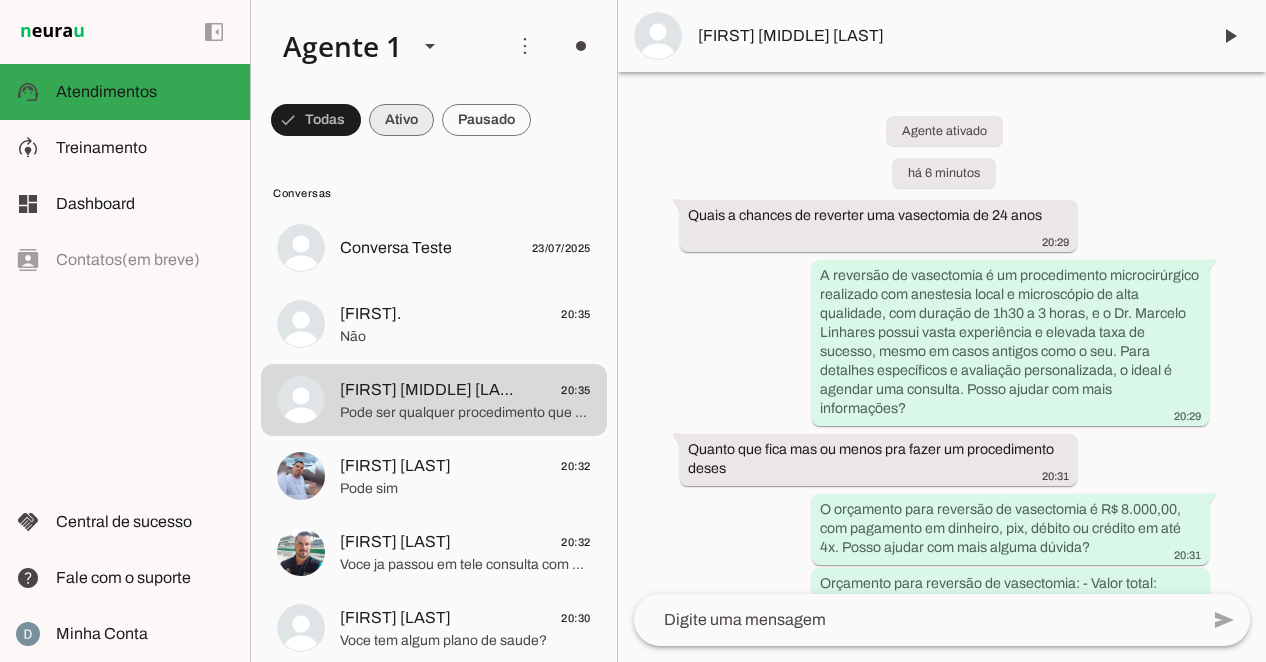 click at bounding box center (316, 120) 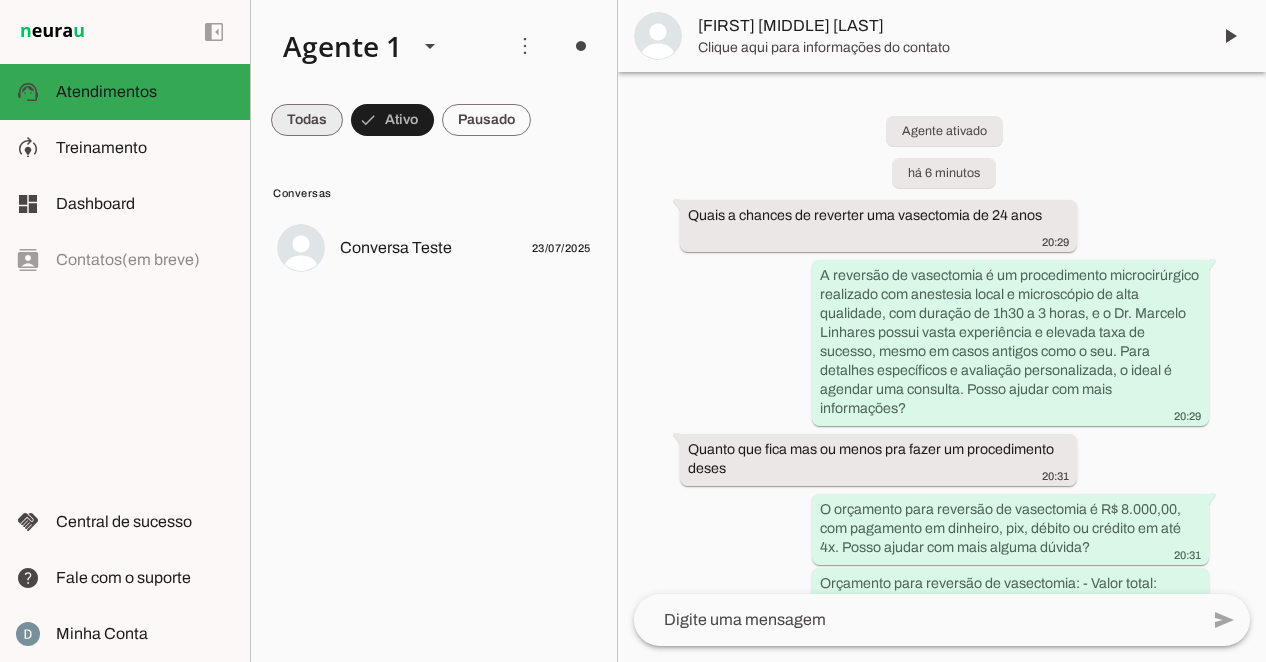 click at bounding box center (307, 120) 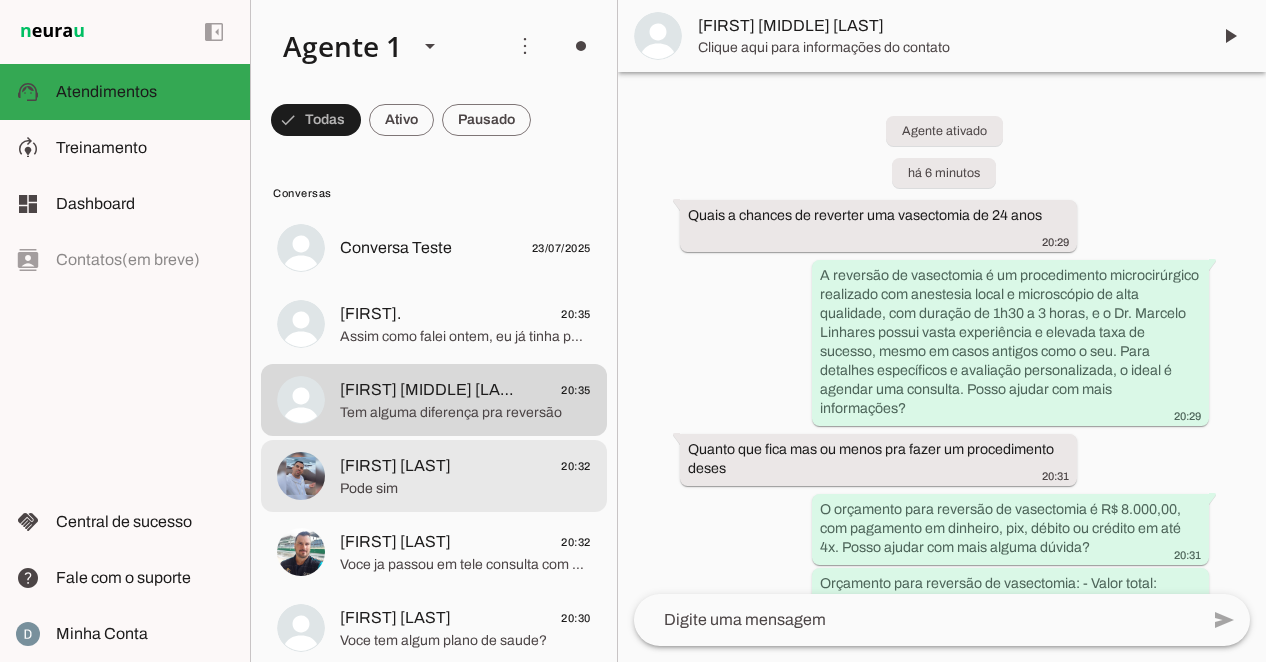 click on "Pode sim" 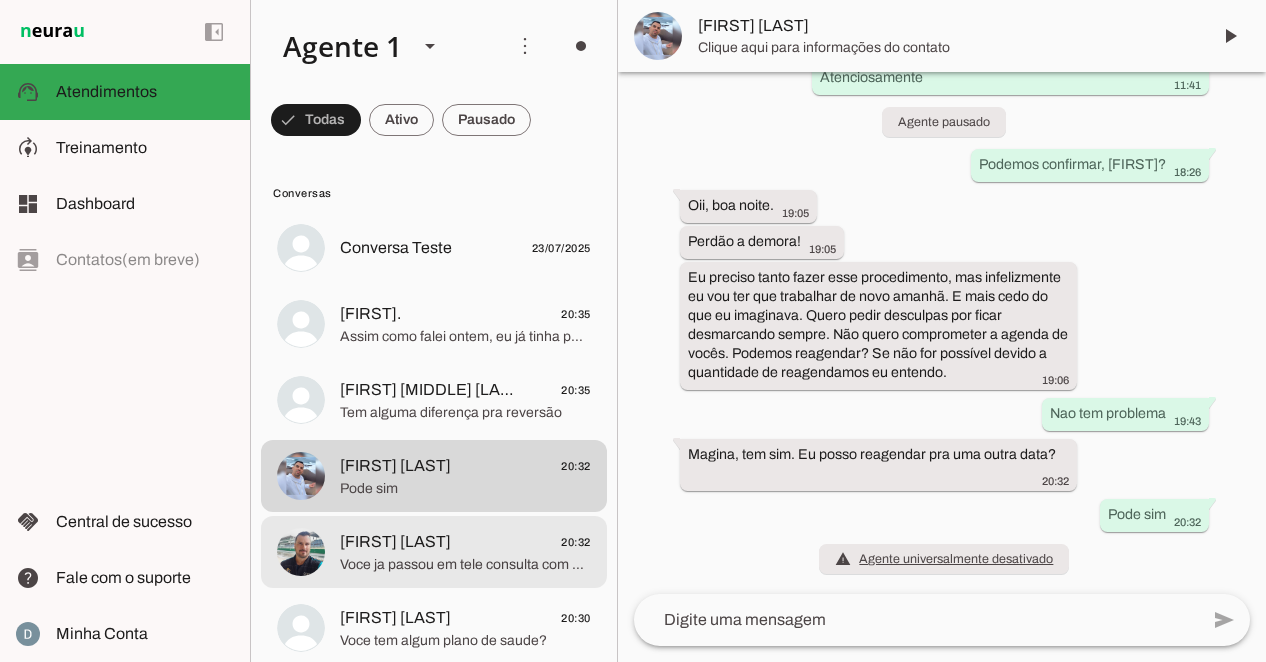 click on "[FIRST] [LAST]" 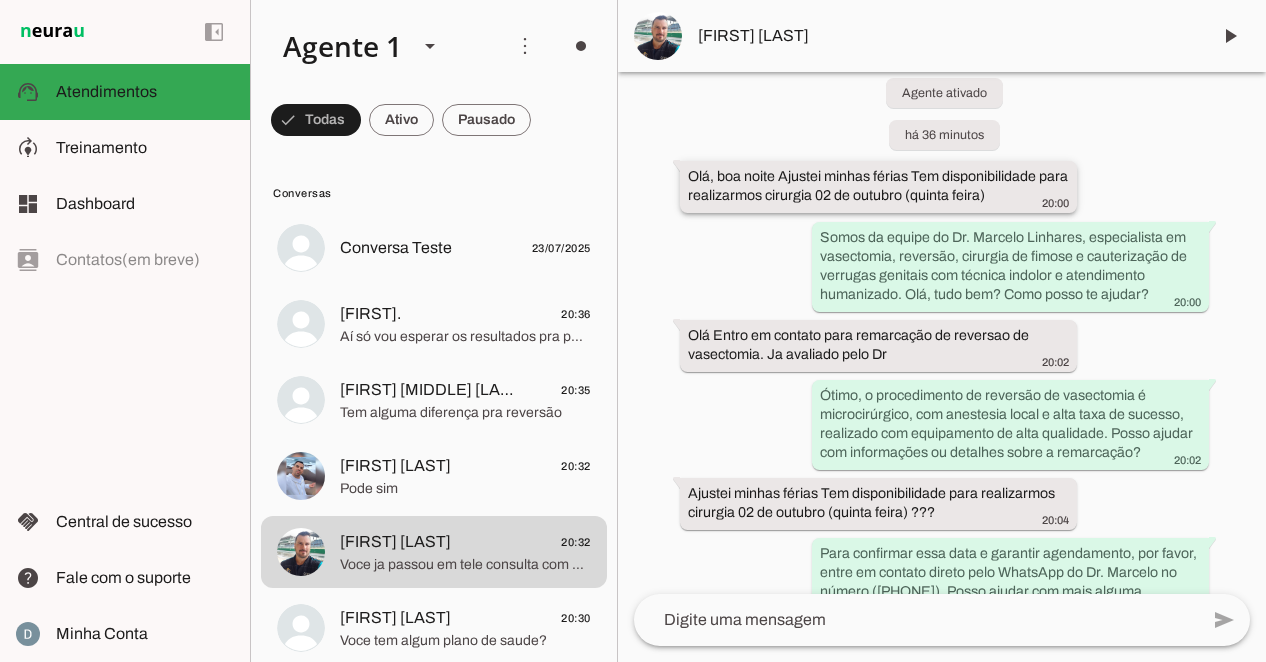 scroll, scrollTop: 39, scrollLeft: 0, axis: vertical 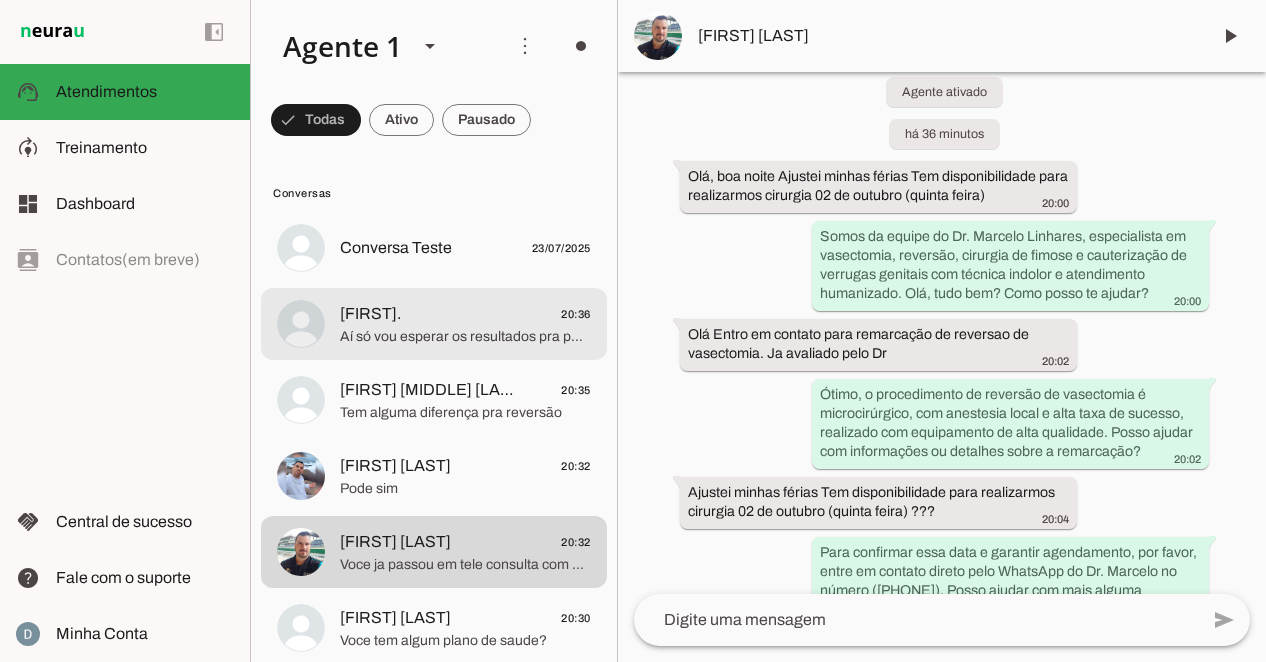 click on "Aí só vou esperar os resultados pra partir para a cirurgia direto" 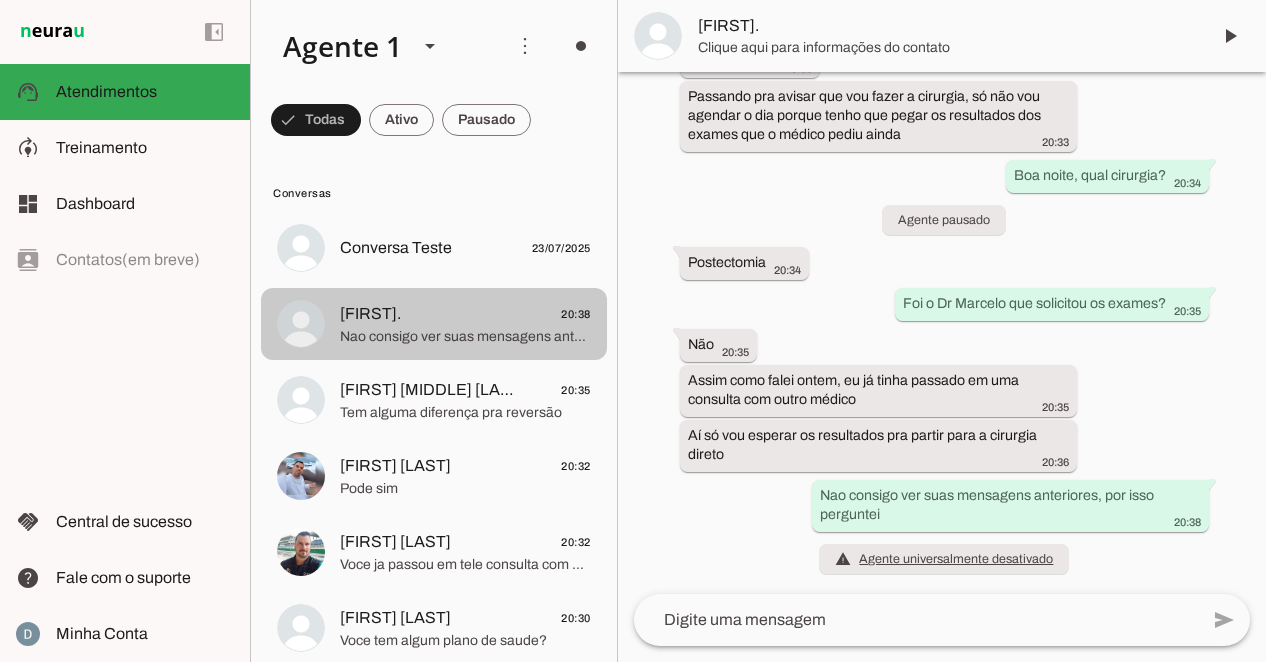 scroll, scrollTop: 0, scrollLeft: 0, axis: both 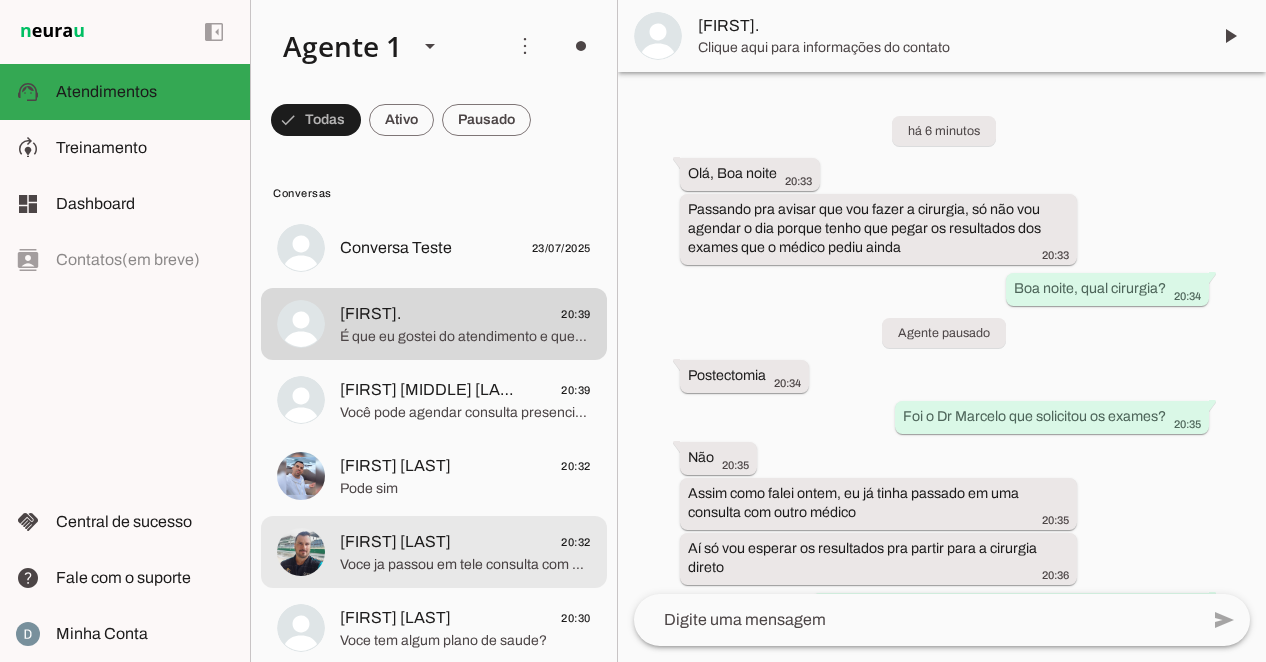 click on "[FIRST] [LAST]" 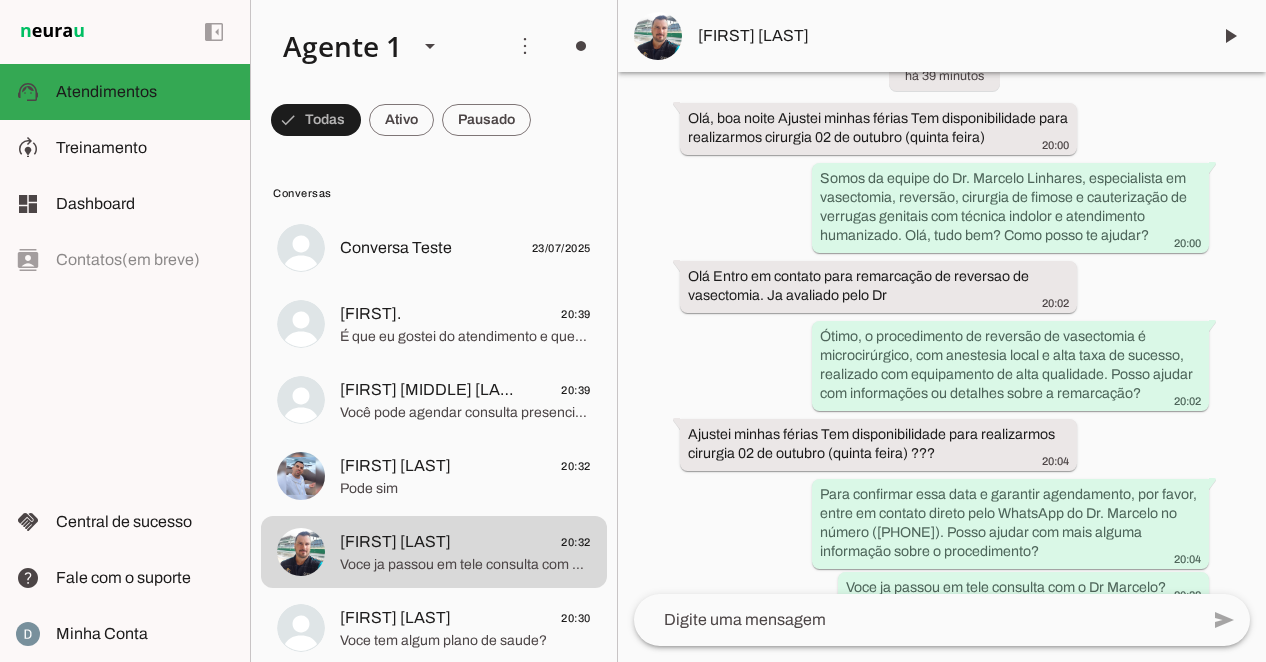 scroll, scrollTop: 99, scrollLeft: 0, axis: vertical 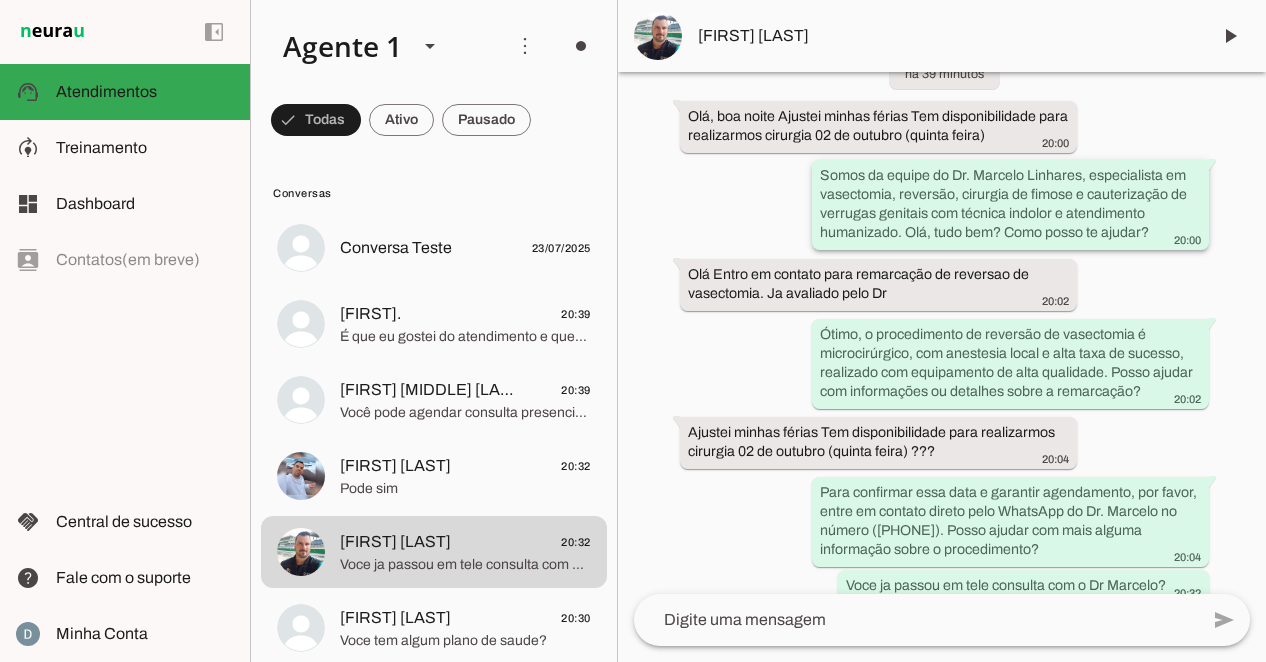 drag, startPoint x: 822, startPoint y: 175, endPoint x: 1033, endPoint y: 206, distance: 213.26509 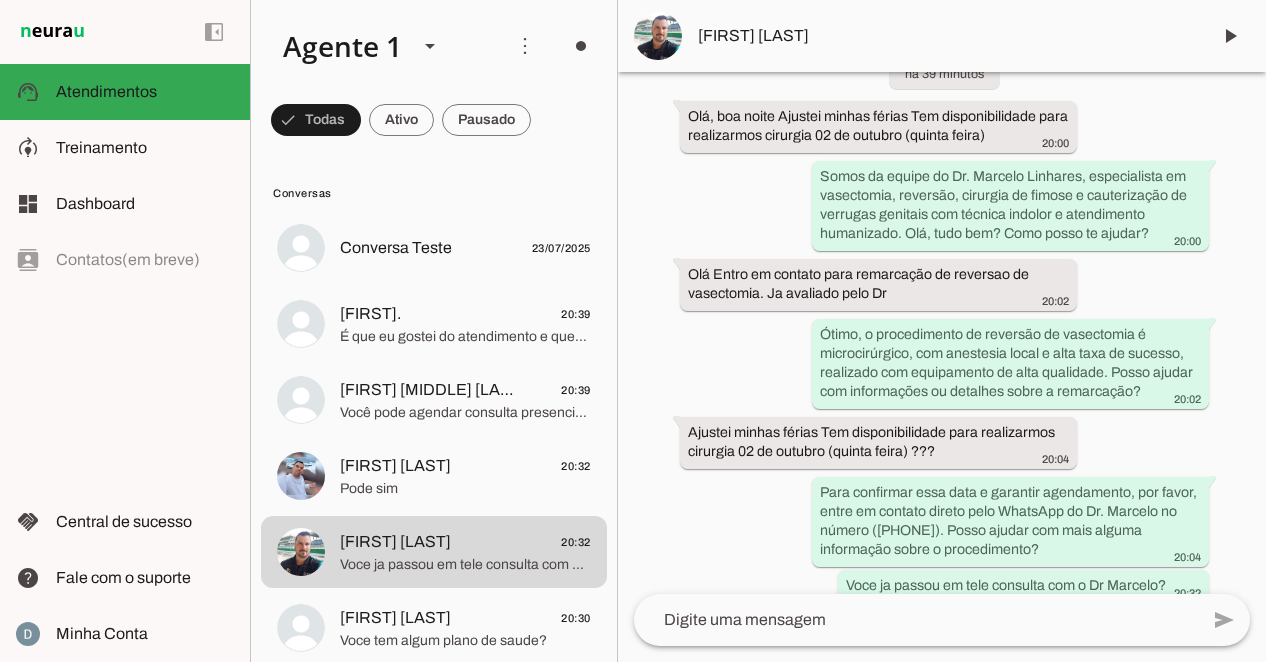 click on "Agente ativado
há 39 minutos
Olá, boa noite
Ajustei minhas férias
Tem disponibilidade para realizarmos cirurgia 02 de outubro (quinta feira) 20:00
Somos da equipe do Dr. Marcelo Linhares, especialista em vasectomia, reversão, cirurgia de fimose e cauterização de verrugas genitais com técnica indolor e atendimento humanizado. Olá, tudo bem? Como posso te ajudar? 20:00
Olá
Entro em contato para remarcação de reversao de vasectomia. Ja avaliado pelo Dr 20:02
Ótimo, o procedimento de reversão de vasectomia é microcirúrgico, com anestesia local e alta taxa de sucesso, realizado com equipamento de alta qualidade. Posso ajudar com informações ou detalhes sobre a remarcação? 20:02
Ajustei minhas férias
Tem disponibilidade para realizarmos cirurgia 02 de outubro (quinta feira) ???" at bounding box center [942, 333] 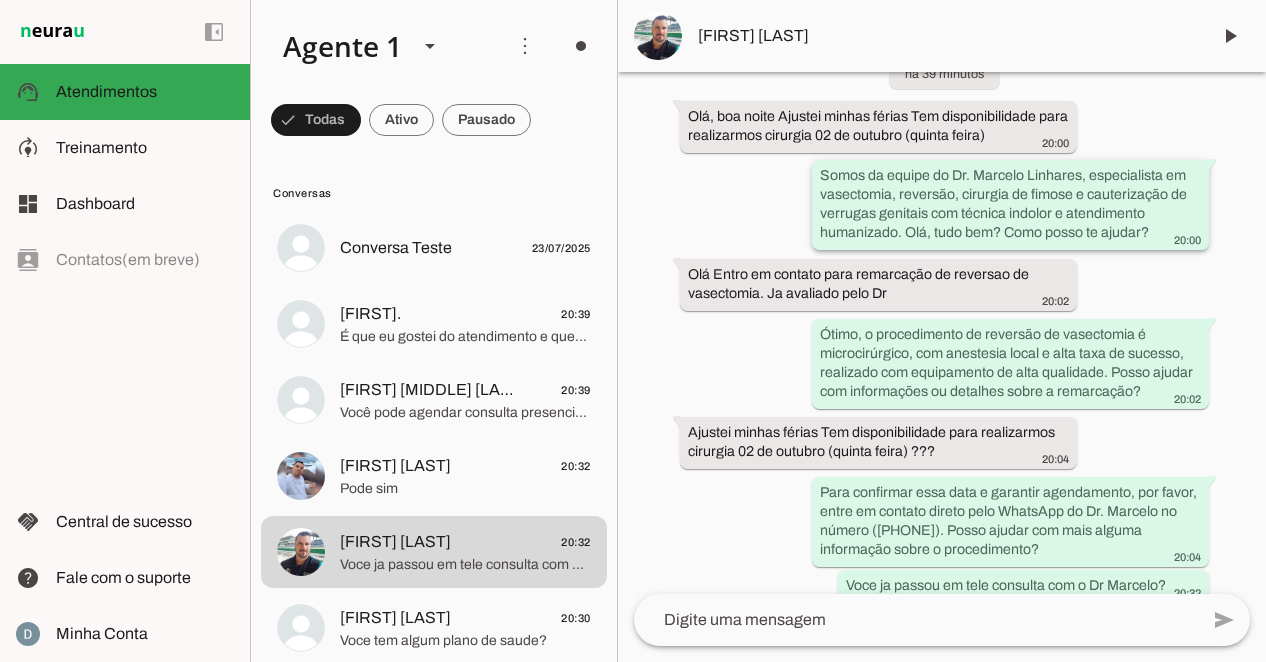 drag, startPoint x: 816, startPoint y: 172, endPoint x: 1151, endPoint y: 239, distance: 341.6343 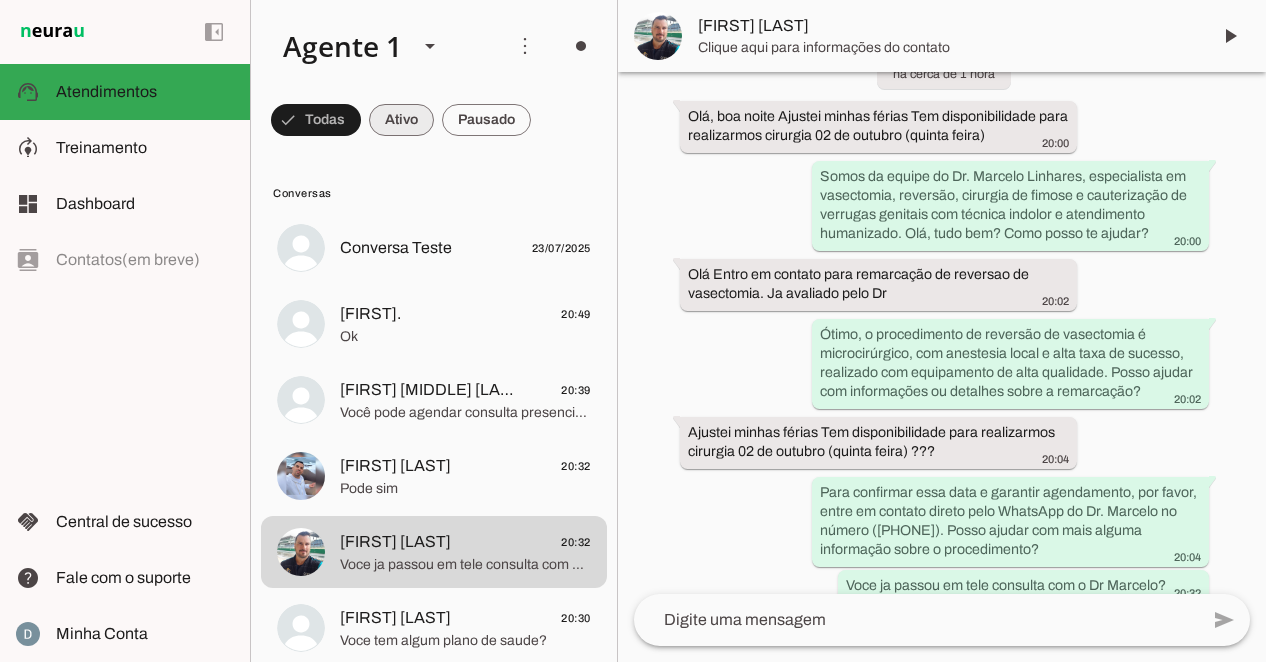 click at bounding box center [316, 120] 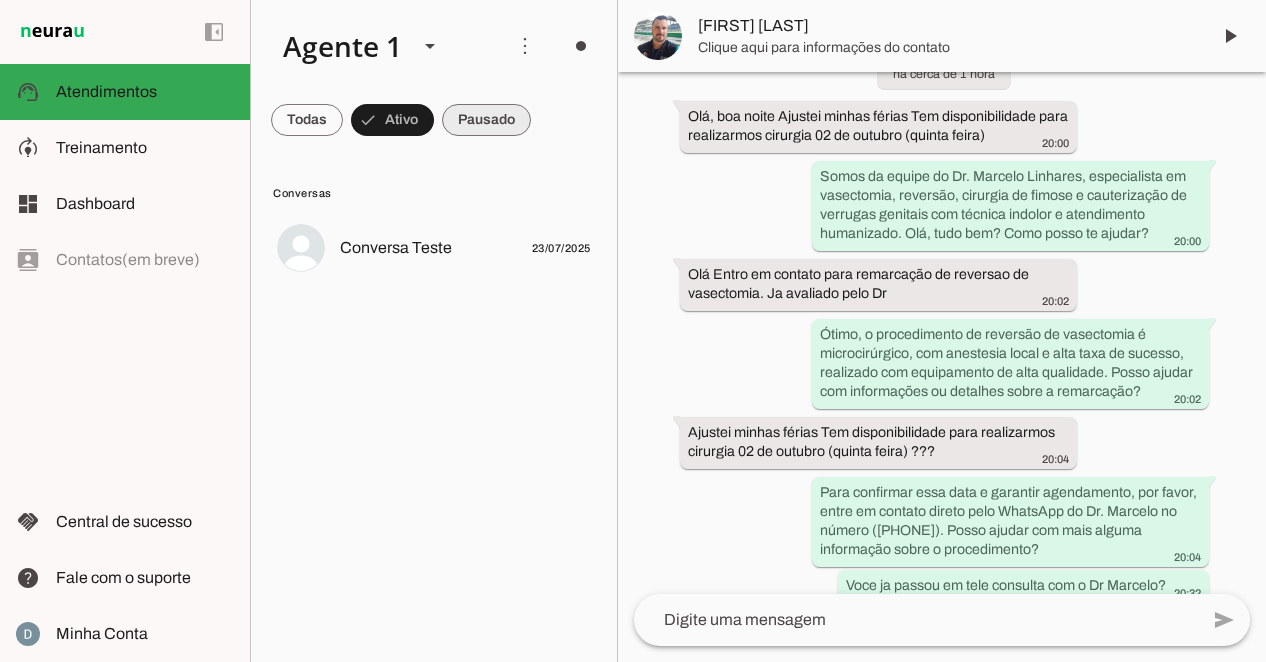 click at bounding box center (307, 120) 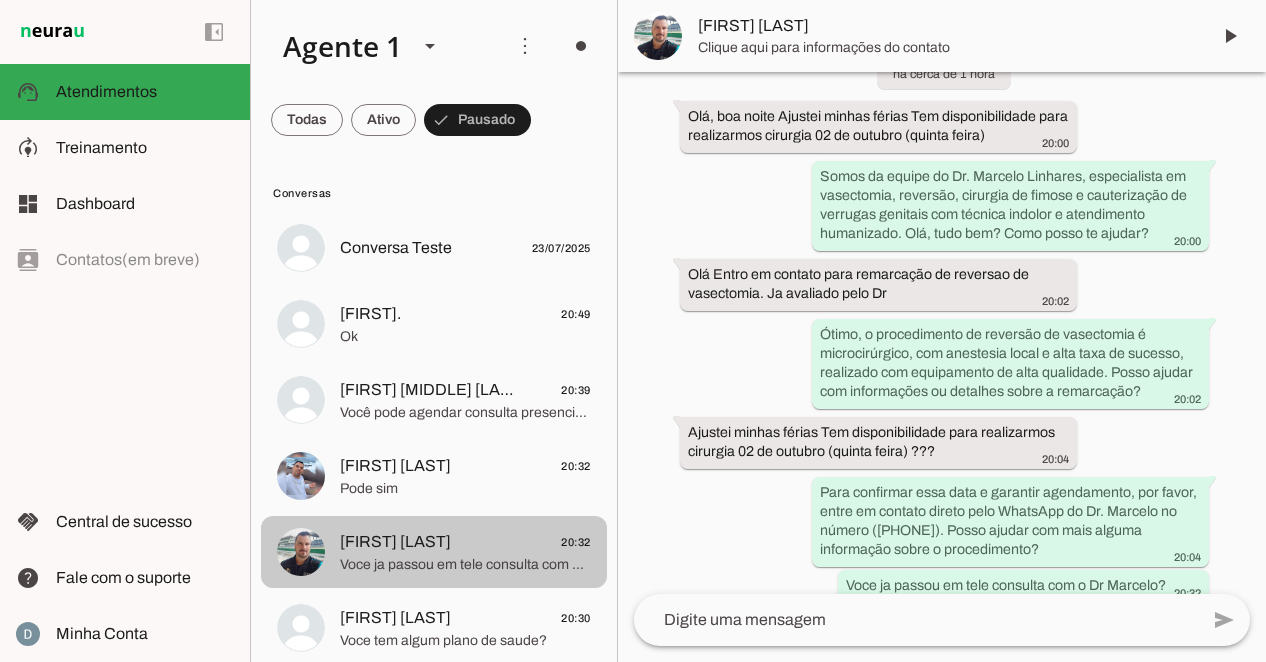 click on "[FIRST] [LAST]" 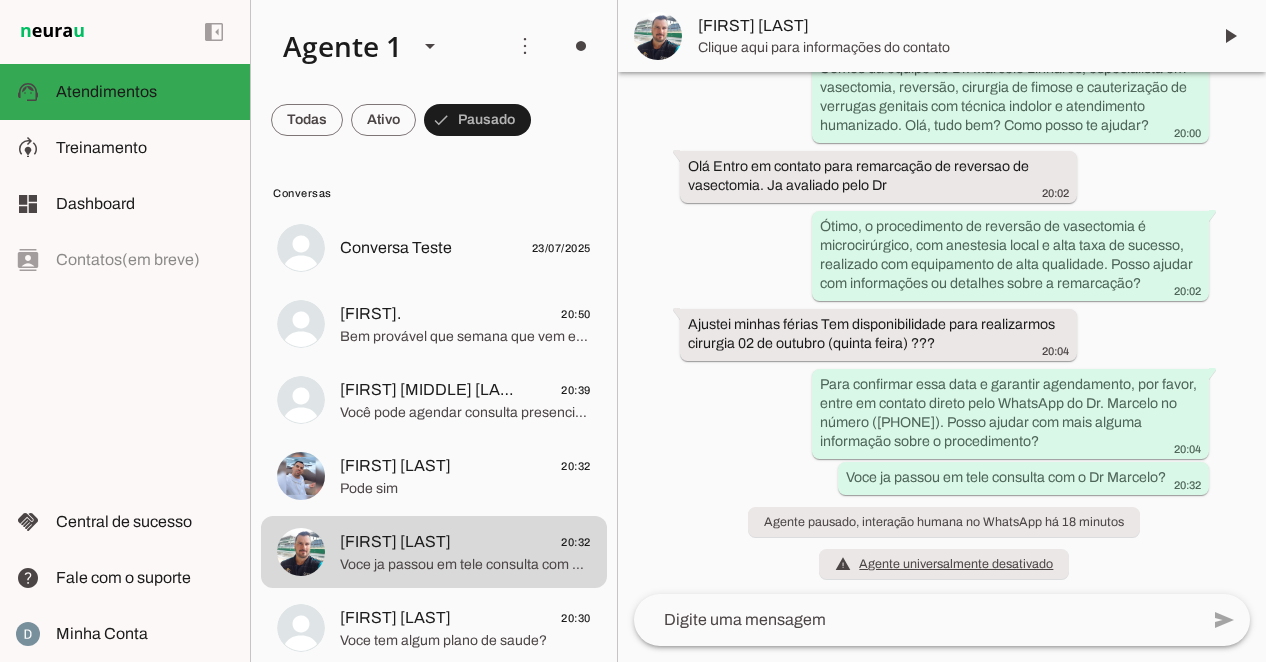 scroll, scrollTop: 212, scrollLeft: 0, axis: vertical 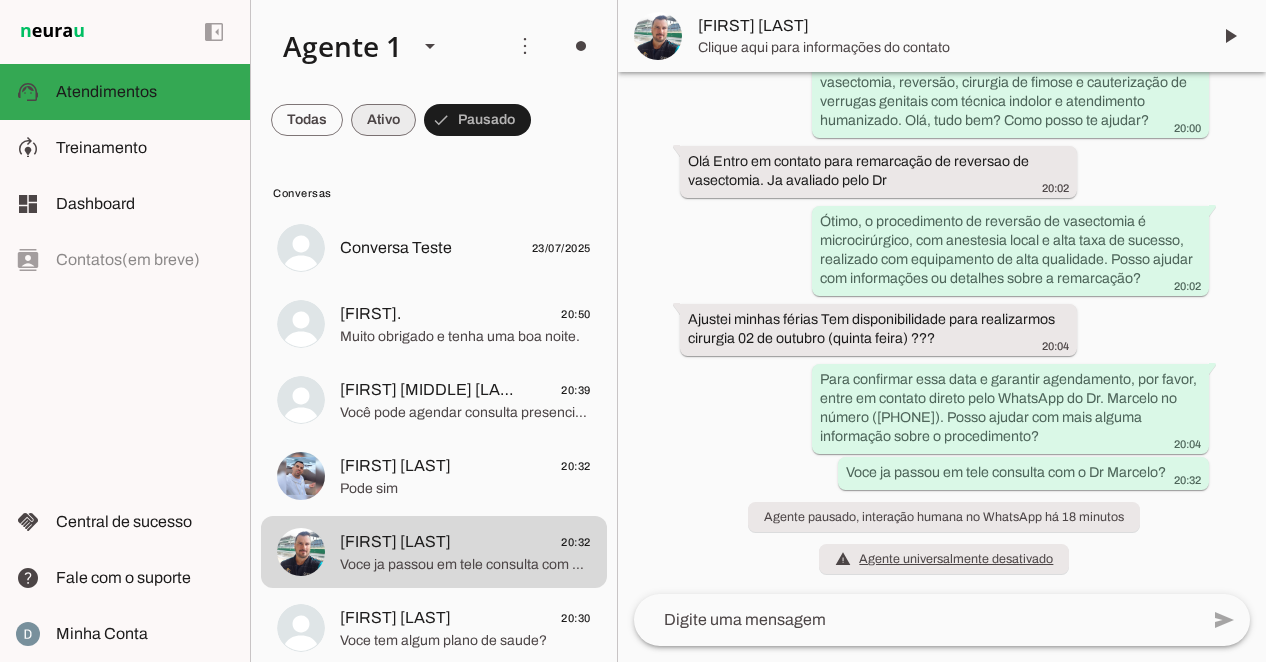 click at bounding box center (307, 120) 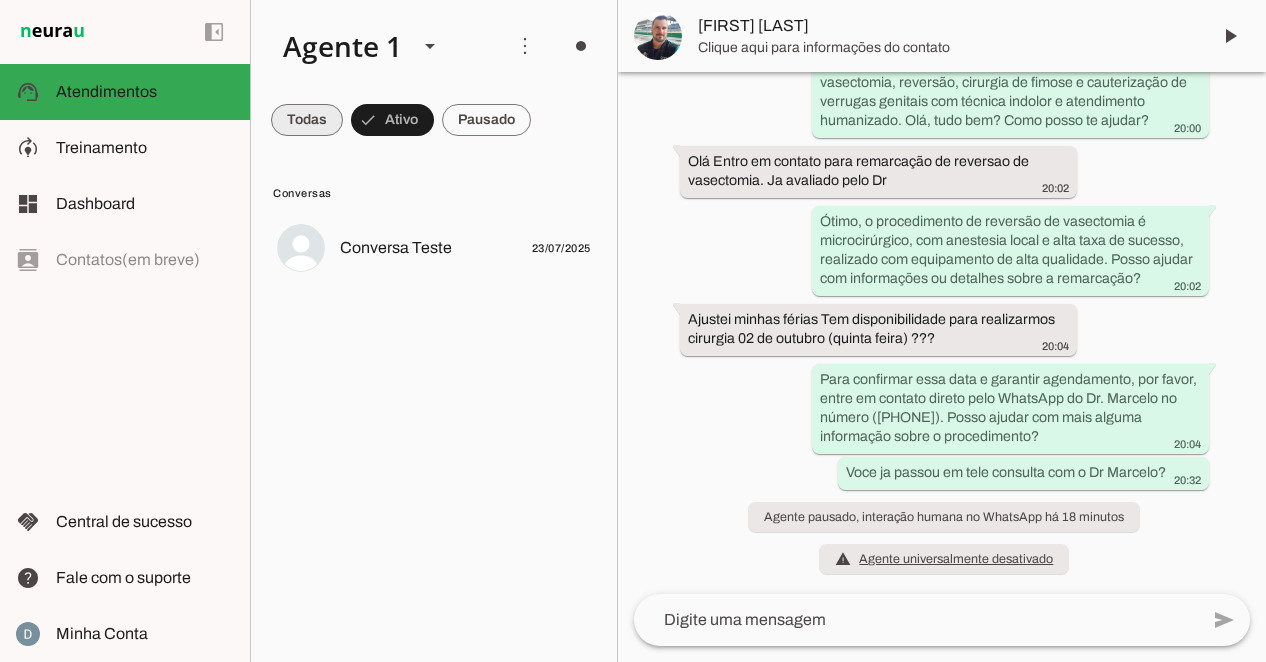 click at bounding box center [307, 120] 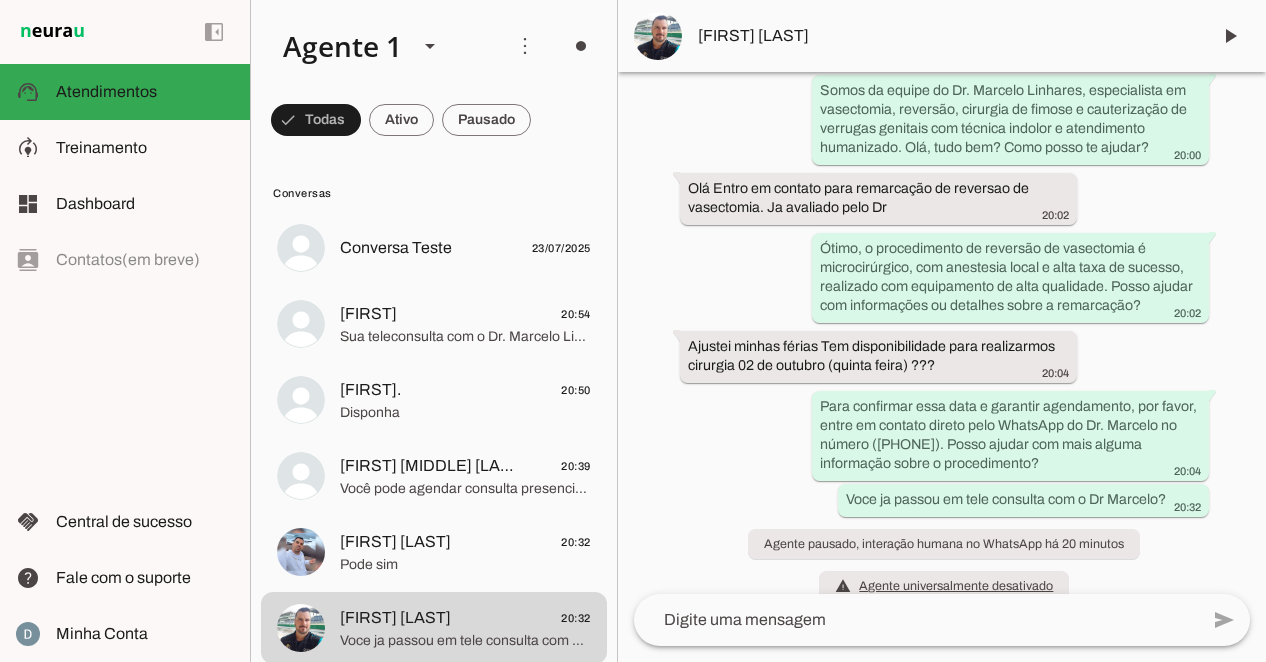 scroll, scrollTop: 212, scrollLeft: 0, axis: vertical 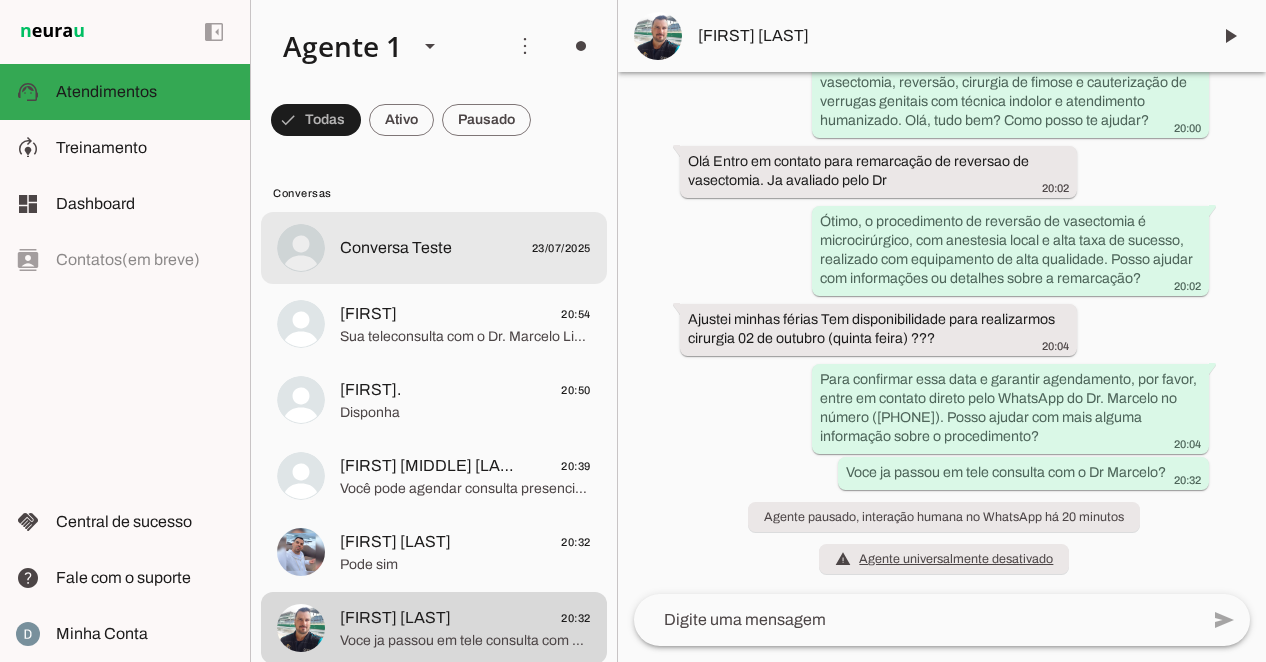 click on "Conversa Teste" 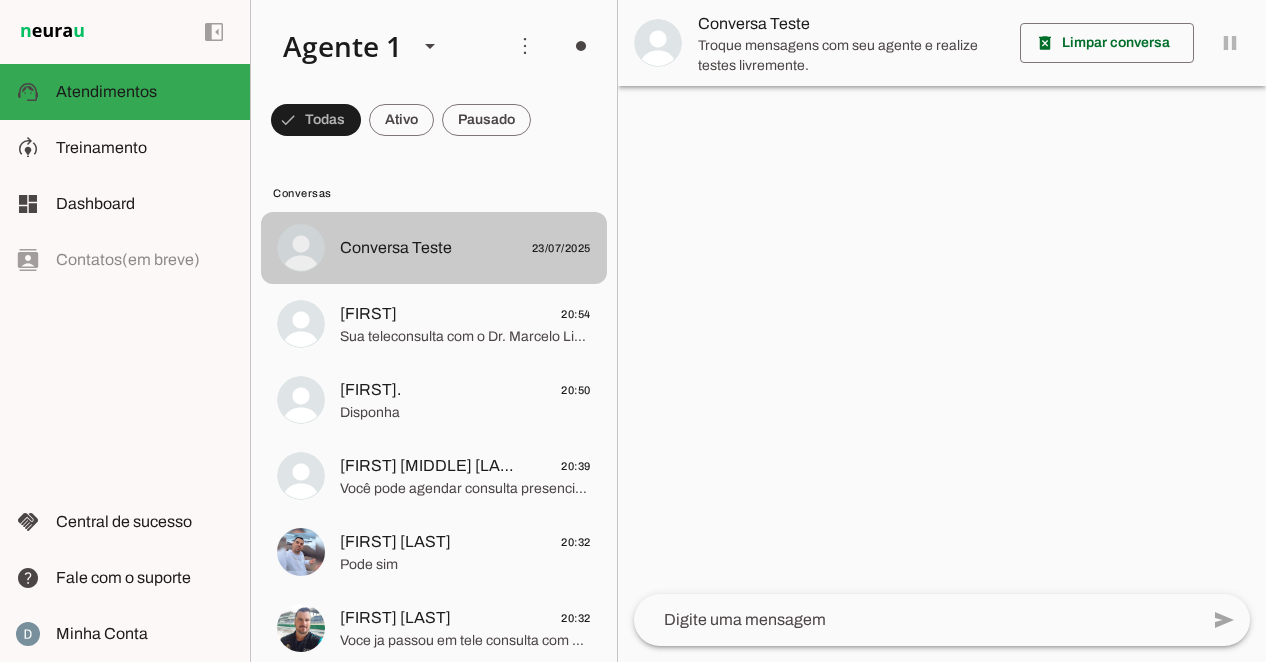 scroll, scrollTop: 0, scrollLeft: 0, axis: both 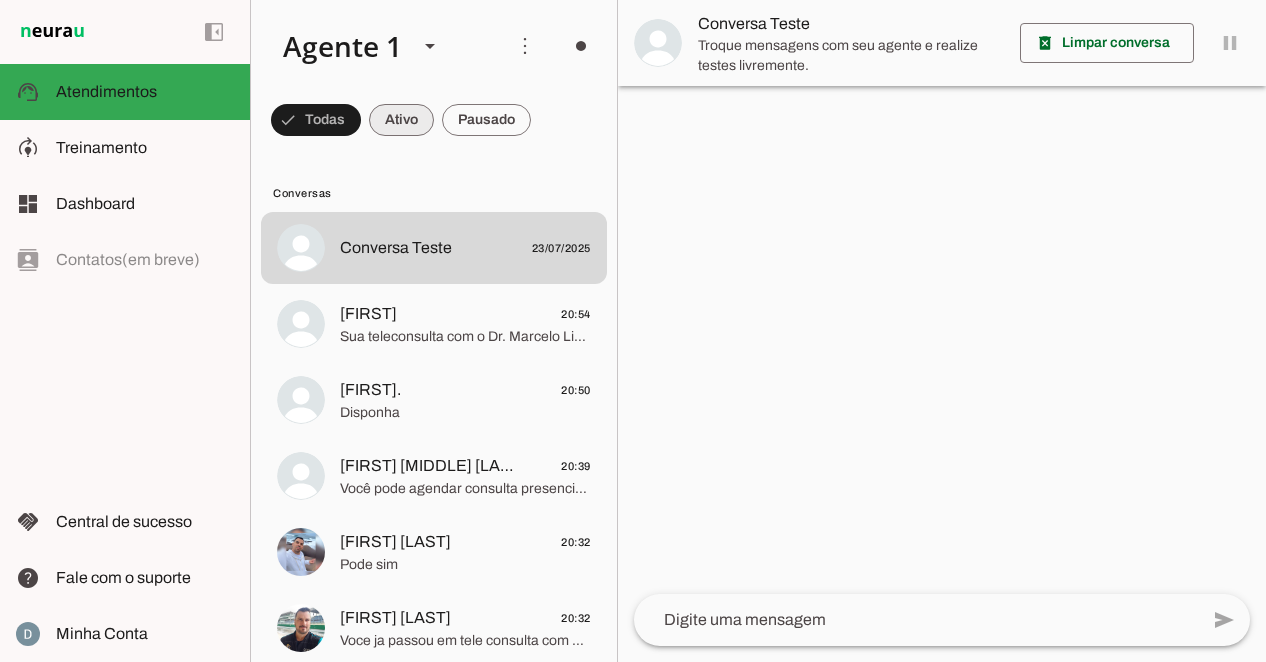 click at bounding box center [316, 120] 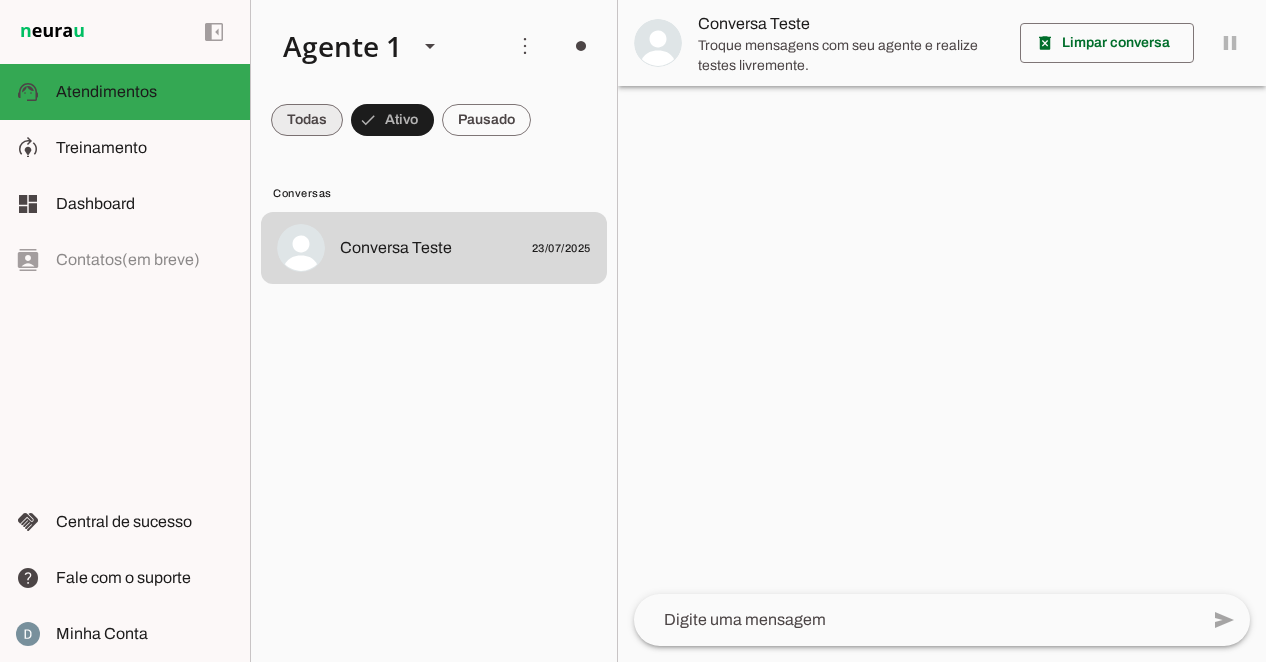 click at bounding box center [307, 120] 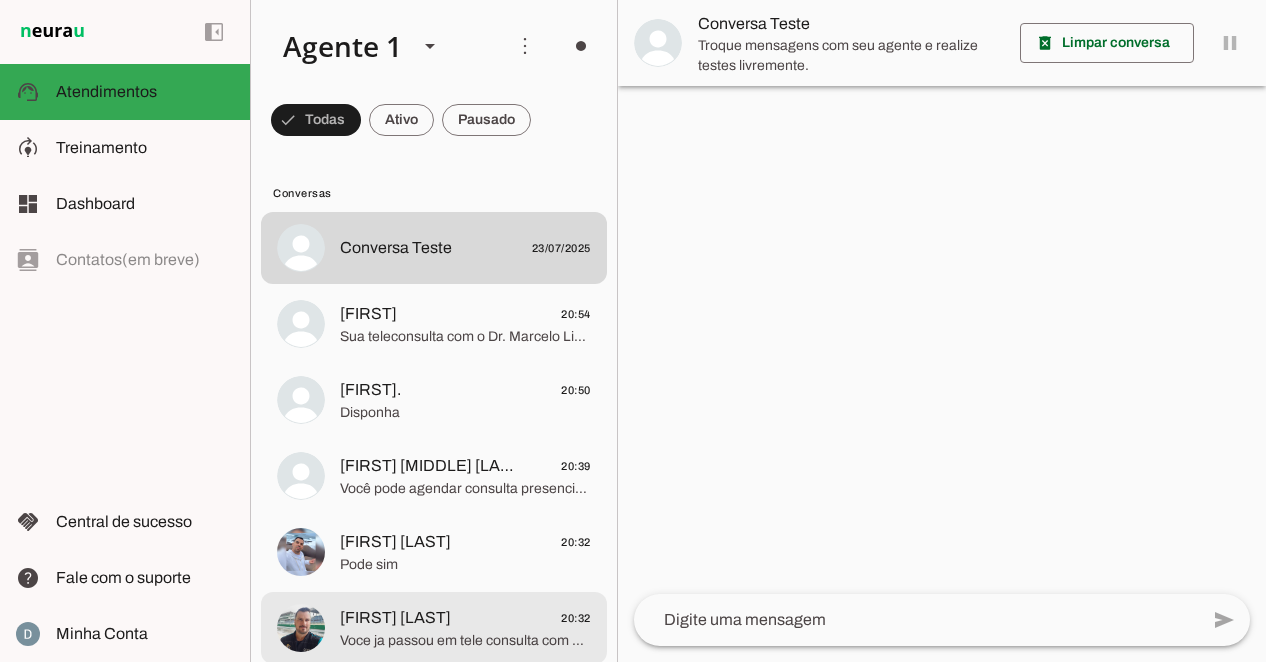 click on "Voce ja passou em tele consulta com o Dr Marcelo?" 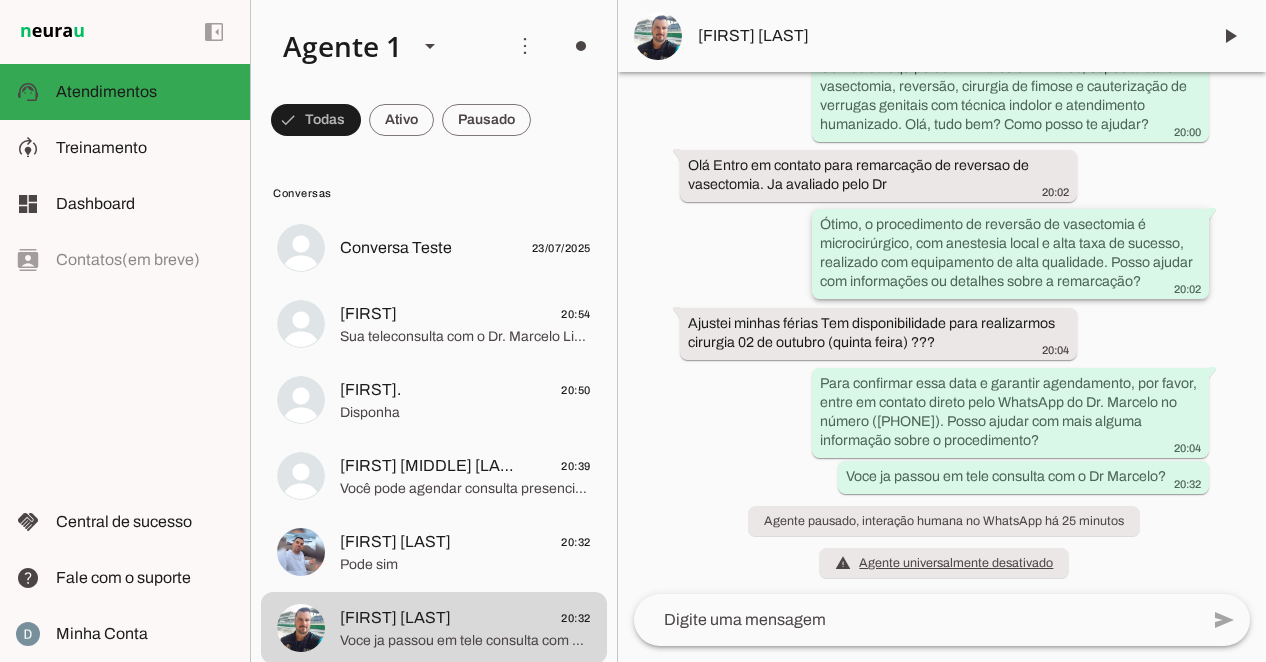 scroll, scrollTop: 212, scrollLeft: 0, axis: vertical 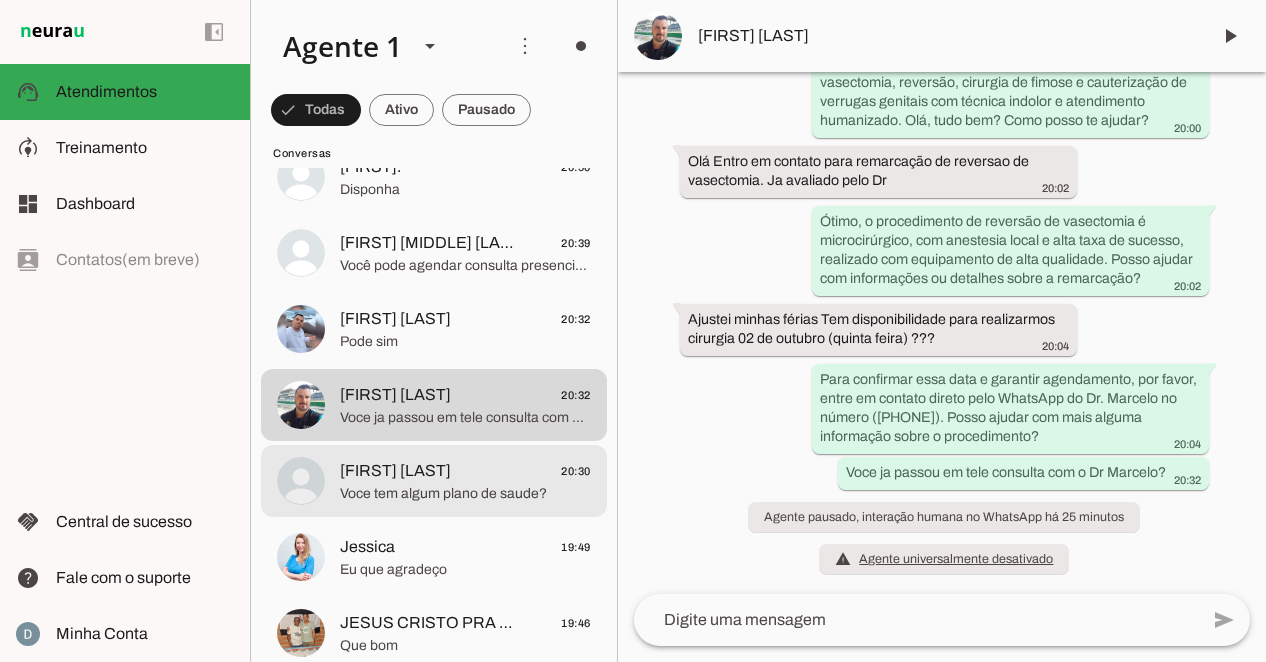 click on "[FIRST] [LAST]
20:30" 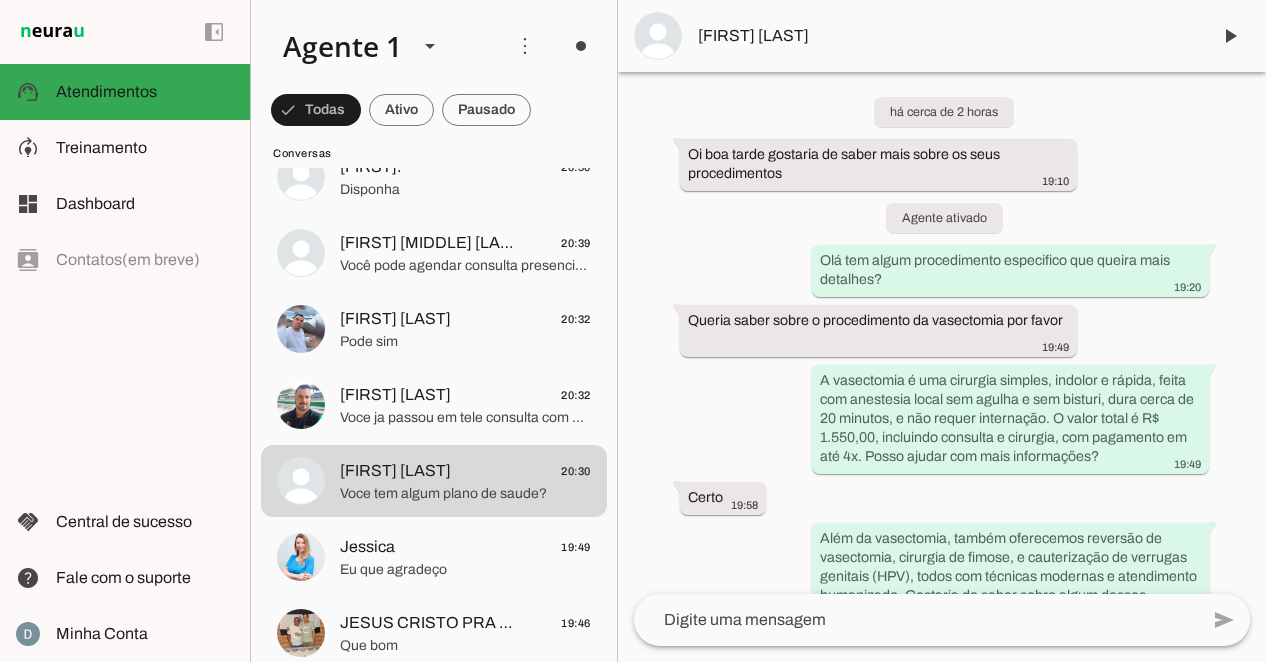 scroll, scrollTop: 0, scrollLeft: 0, axis: both 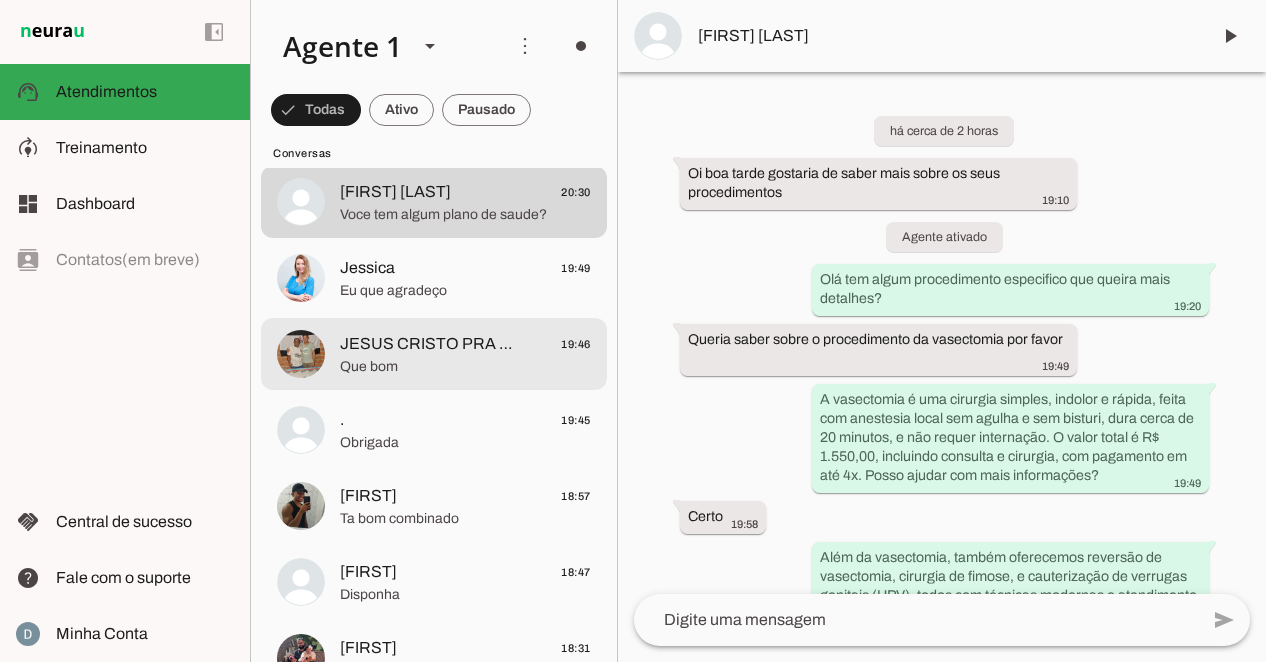 click on "JESUS CRISTO PRA FOREVER" 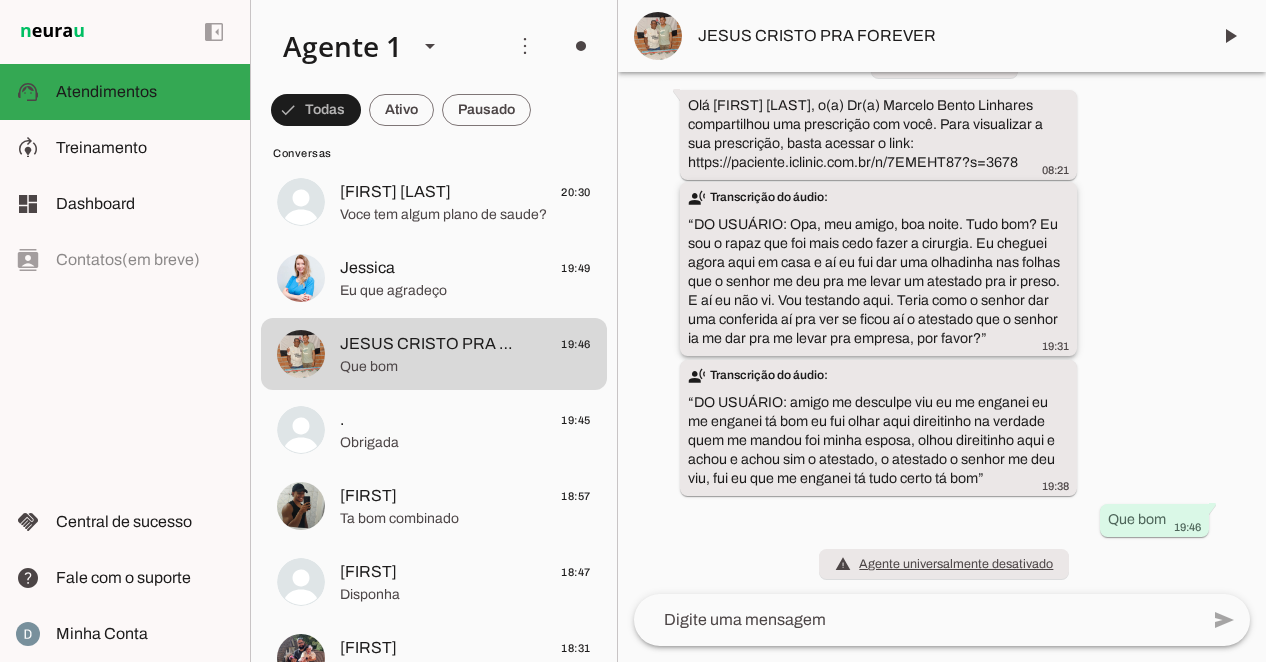 scroll, scrollTop: 386, scrollLeft: 0, axis: vertical 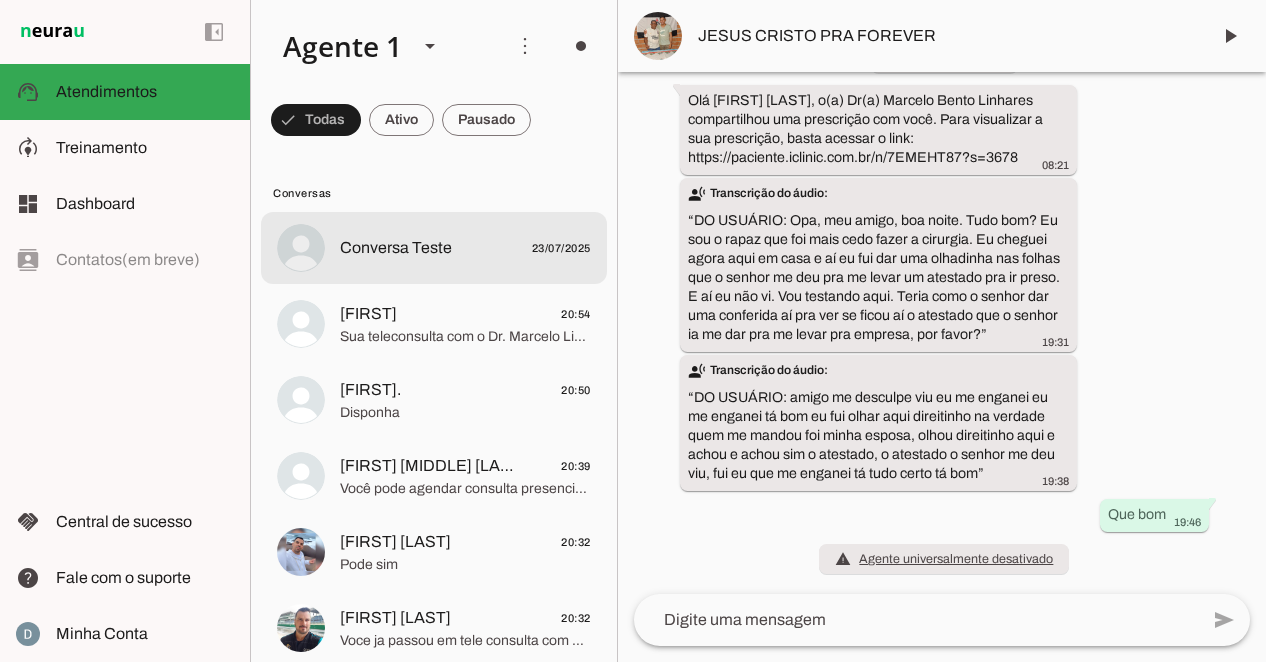 click on "Conversa Teste" 